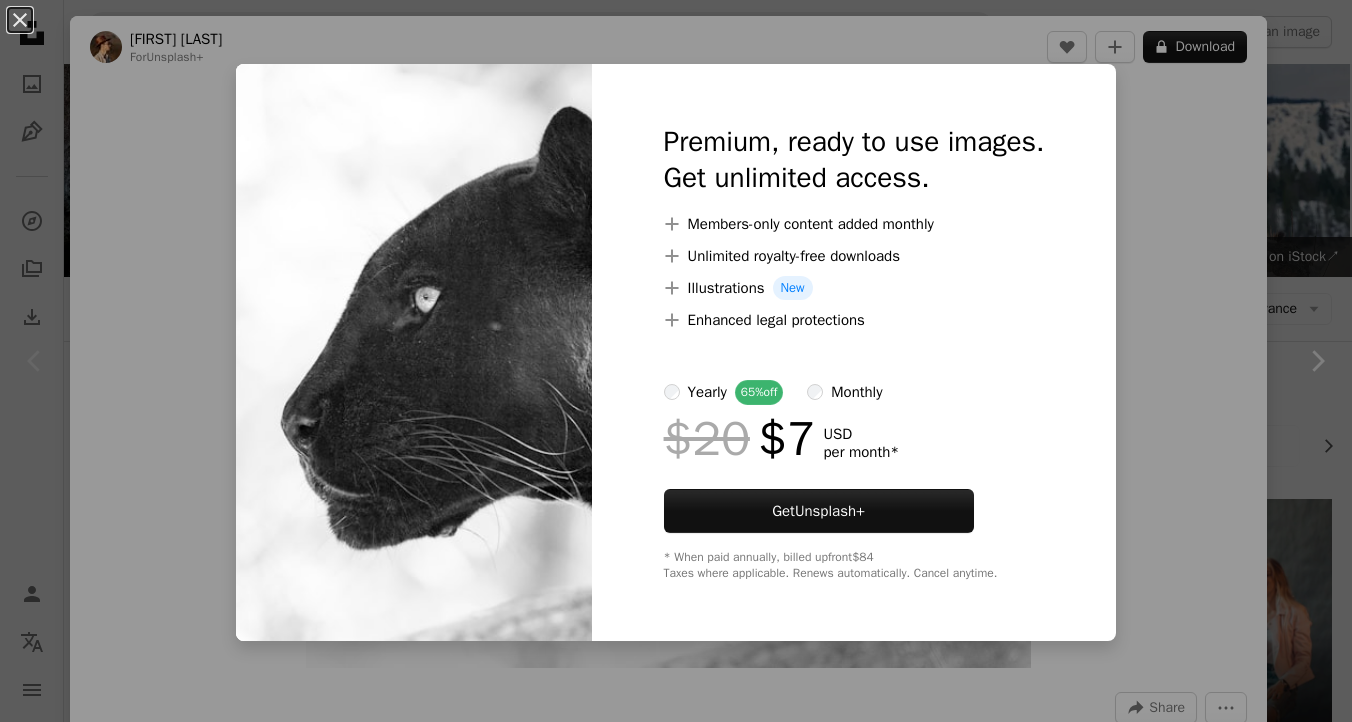 scroll, scrollTop: 427, scrollLeft: 0, axis: vertical 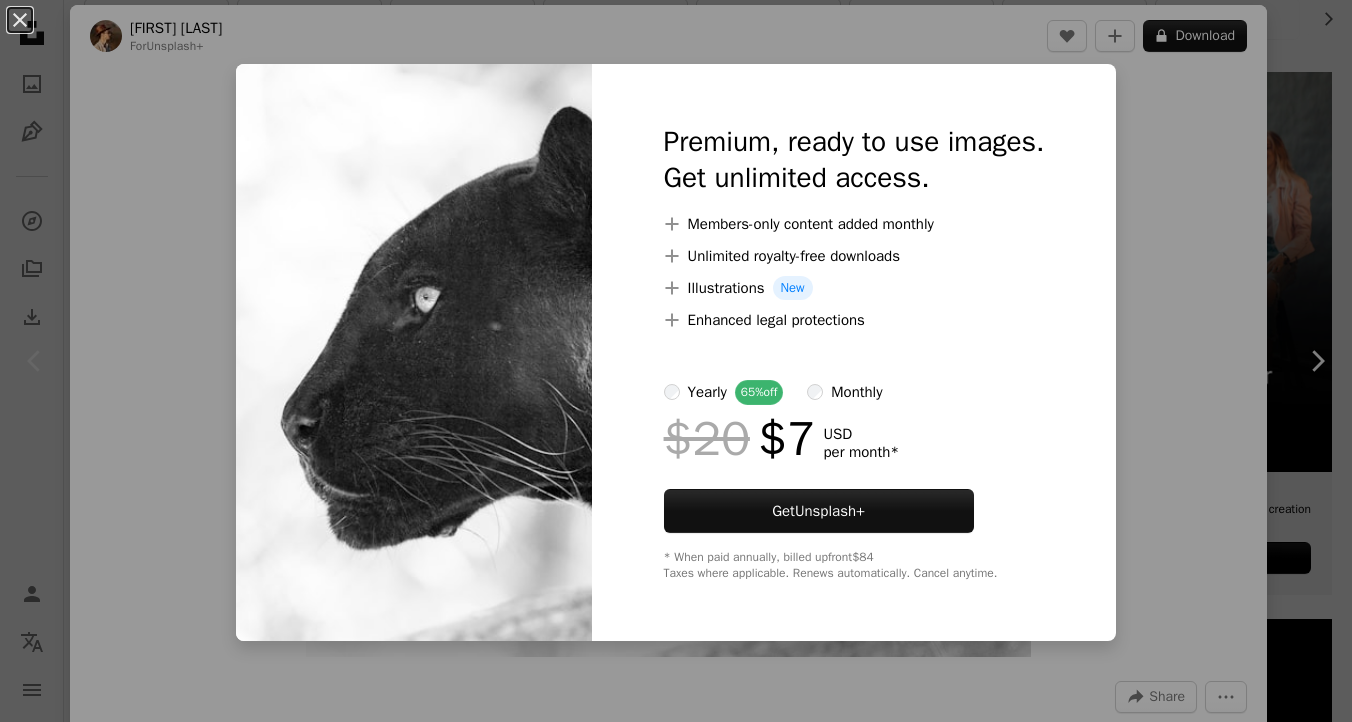 click on "An X shape Premium, ready to use images. Get unlimited access. A plus sign Members-only content added monthly A plus sign Unlimited royalty-free downloads A plus sign Illustrations  New A plus sign Enhanced legal protections yearly 65%  off monthly $20   $7 USD per month * Get  Unsplash+ * When paid annually, billed upfront  $84 Taxes where applicable. Renews automatically. Cancel anytime." at bounding box center (676, 361) 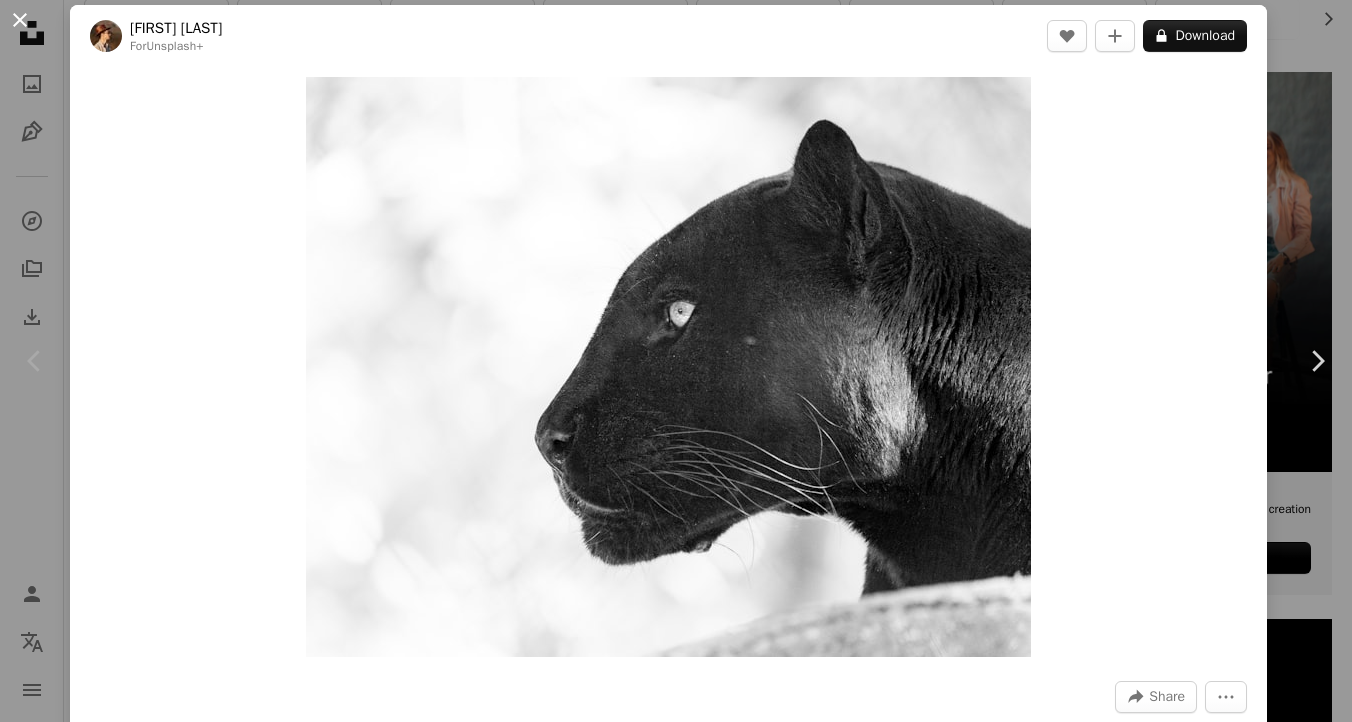 click on "An X shape" at bounding box center [20, 20] 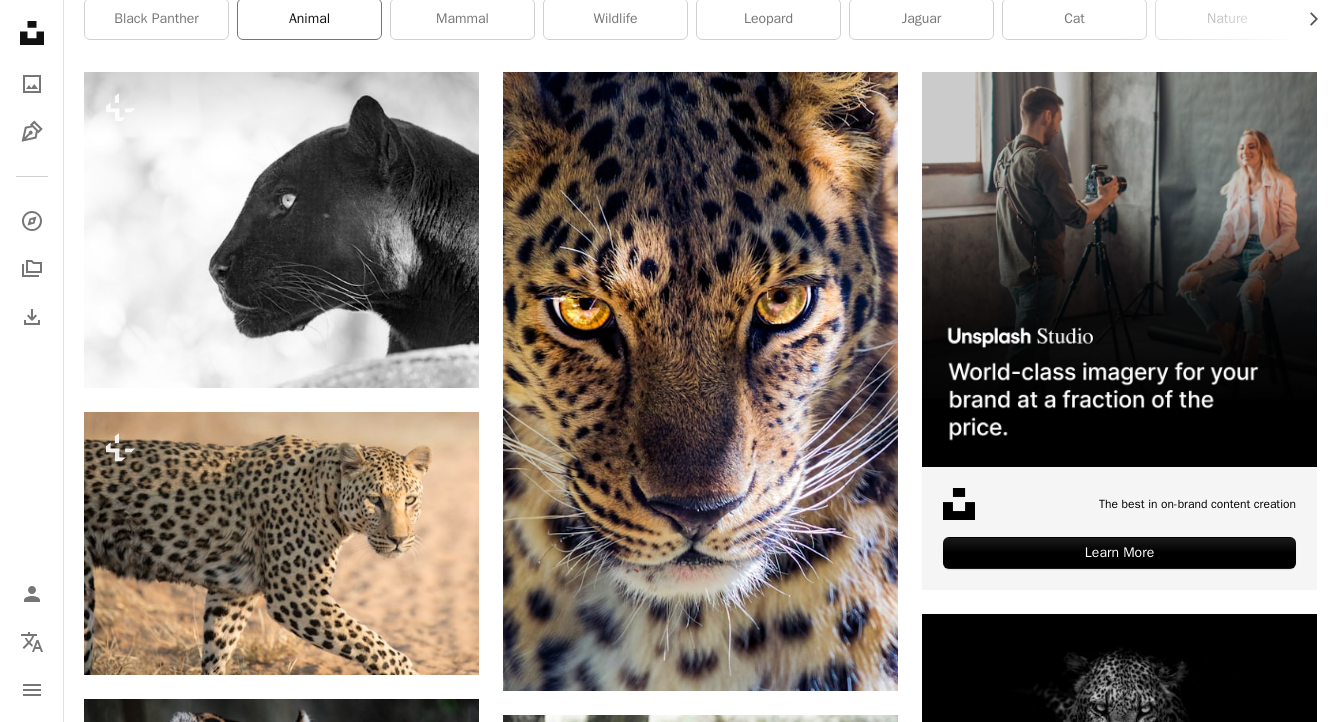scroll, scrollTop: 0, scrollLeft: 0, axis: both 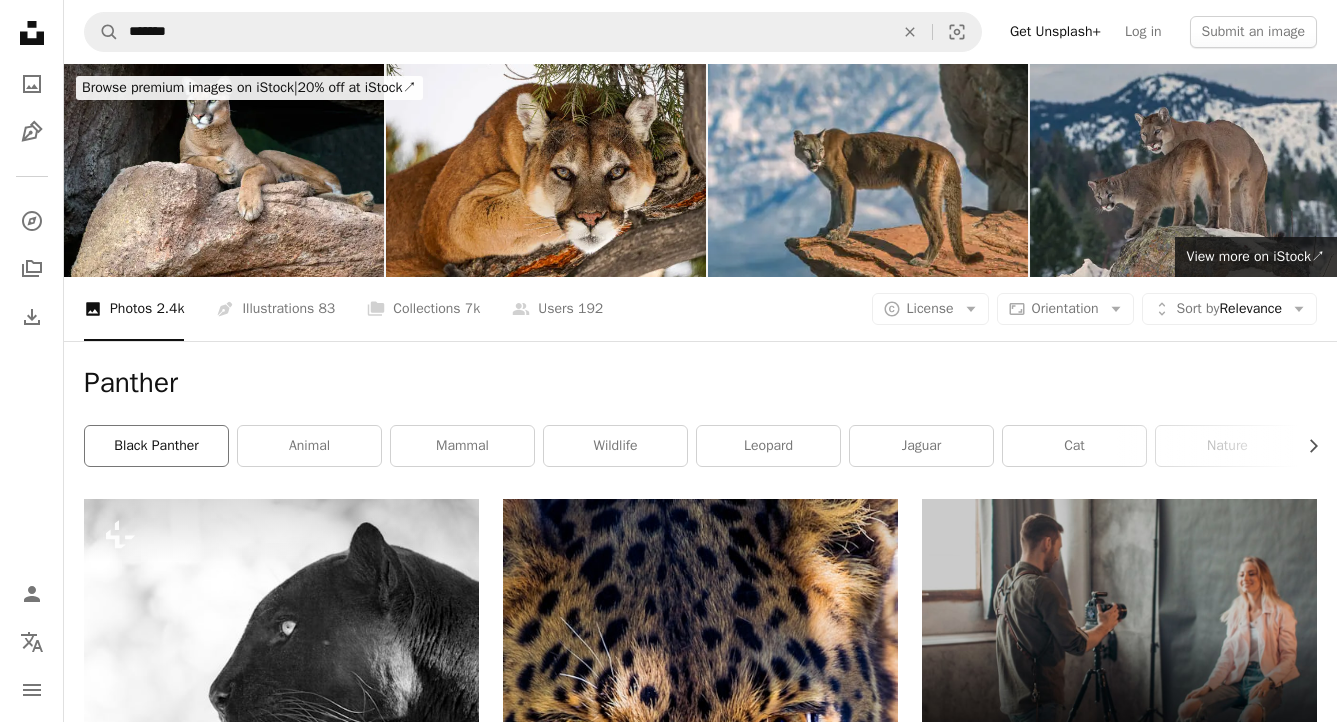 click on "black panther" at bounding box center (156, 446) 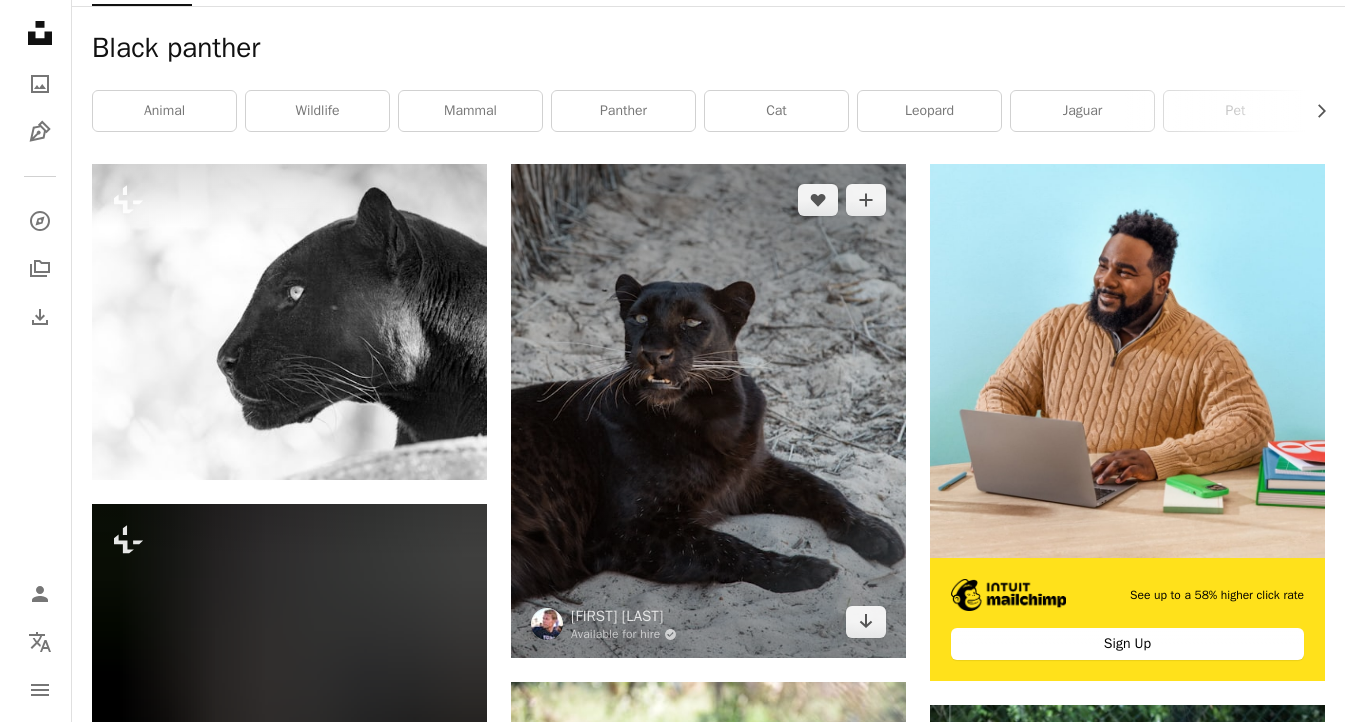 scroll, scrollTop: 335, scrollLeft: 0, axis: vertical 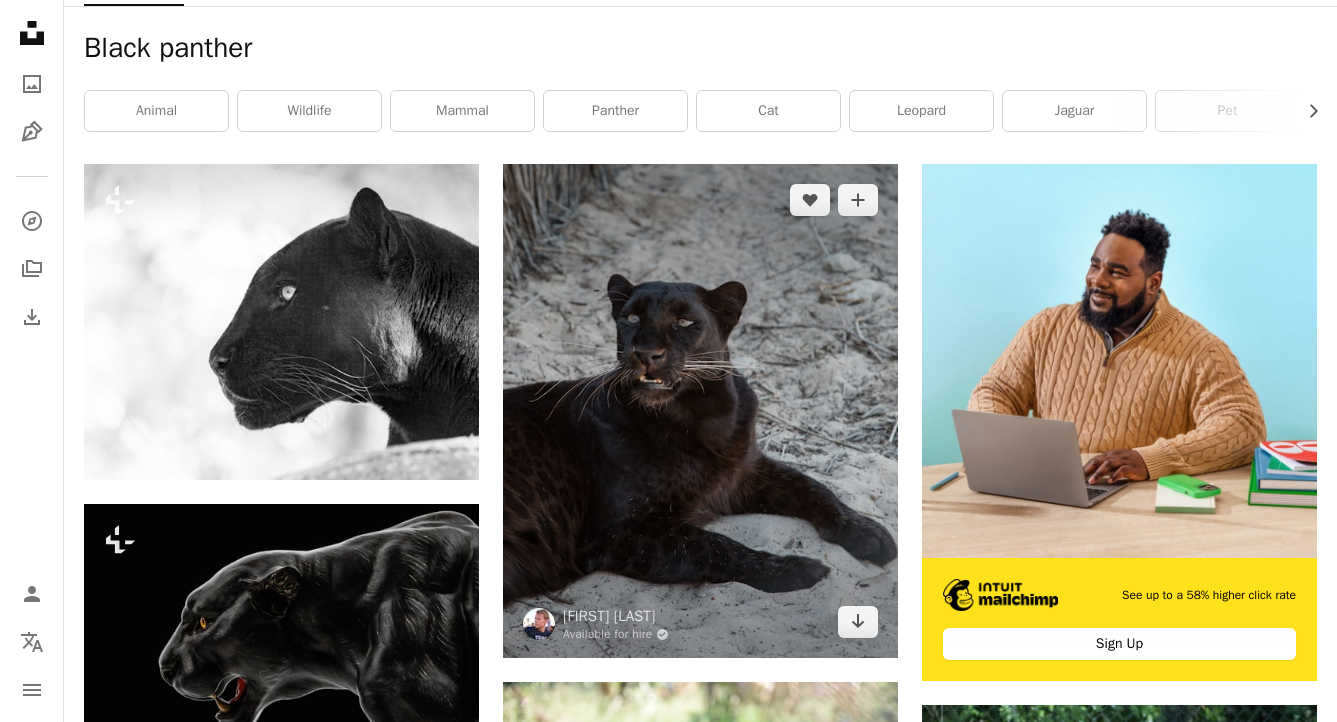 click at bounding box center (700, 411) 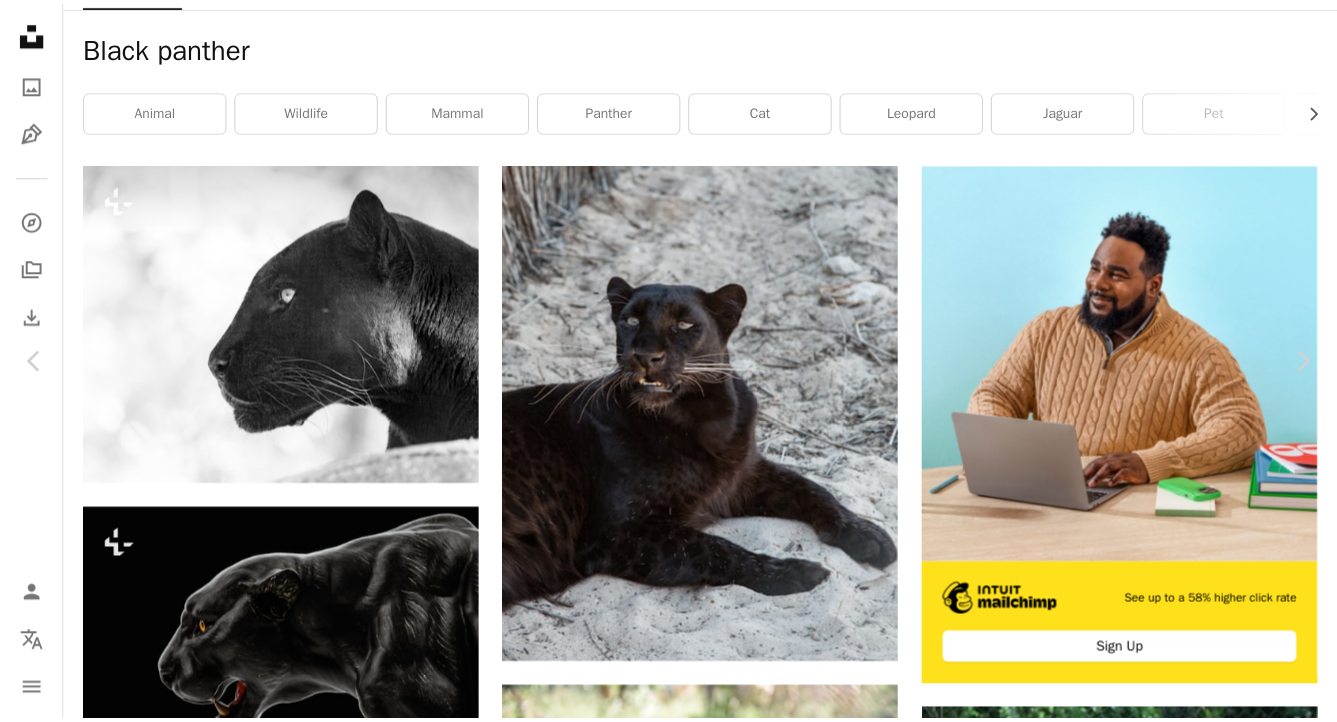 scroll, scrollTop: 0, scrollLeft: 0, axis: both 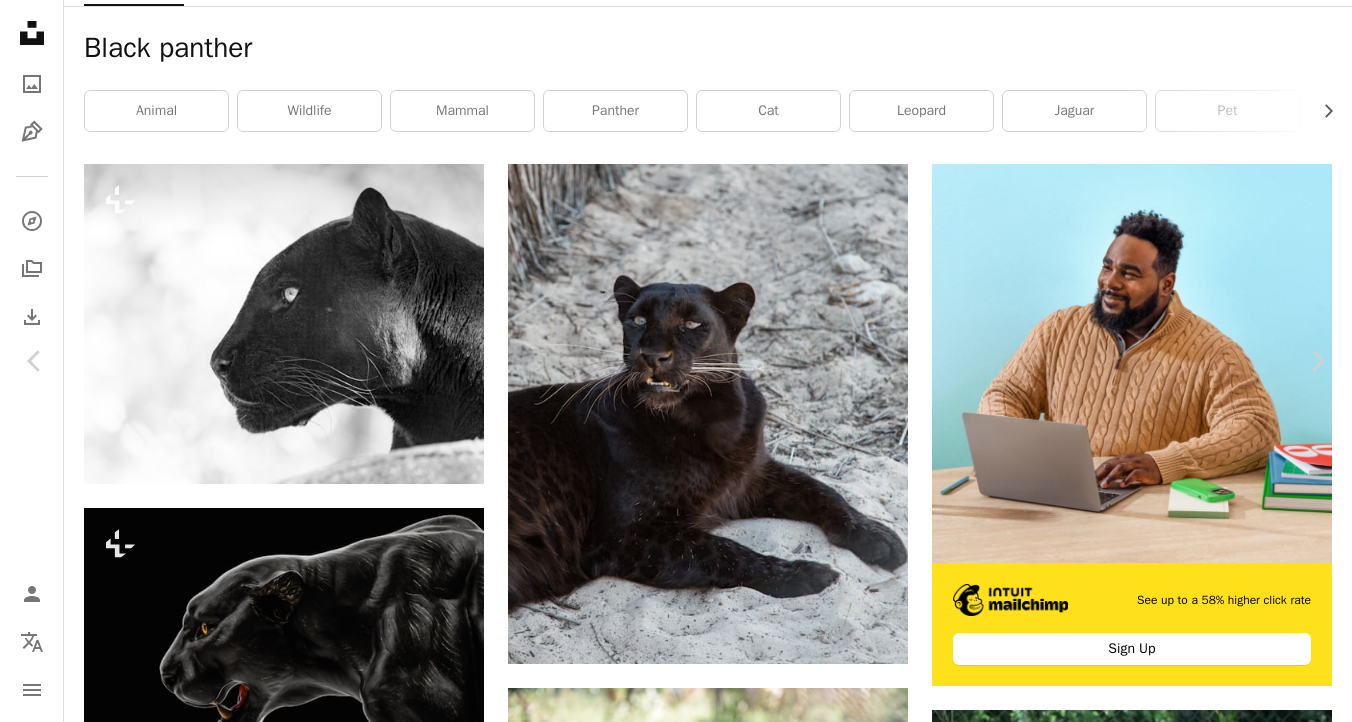 type 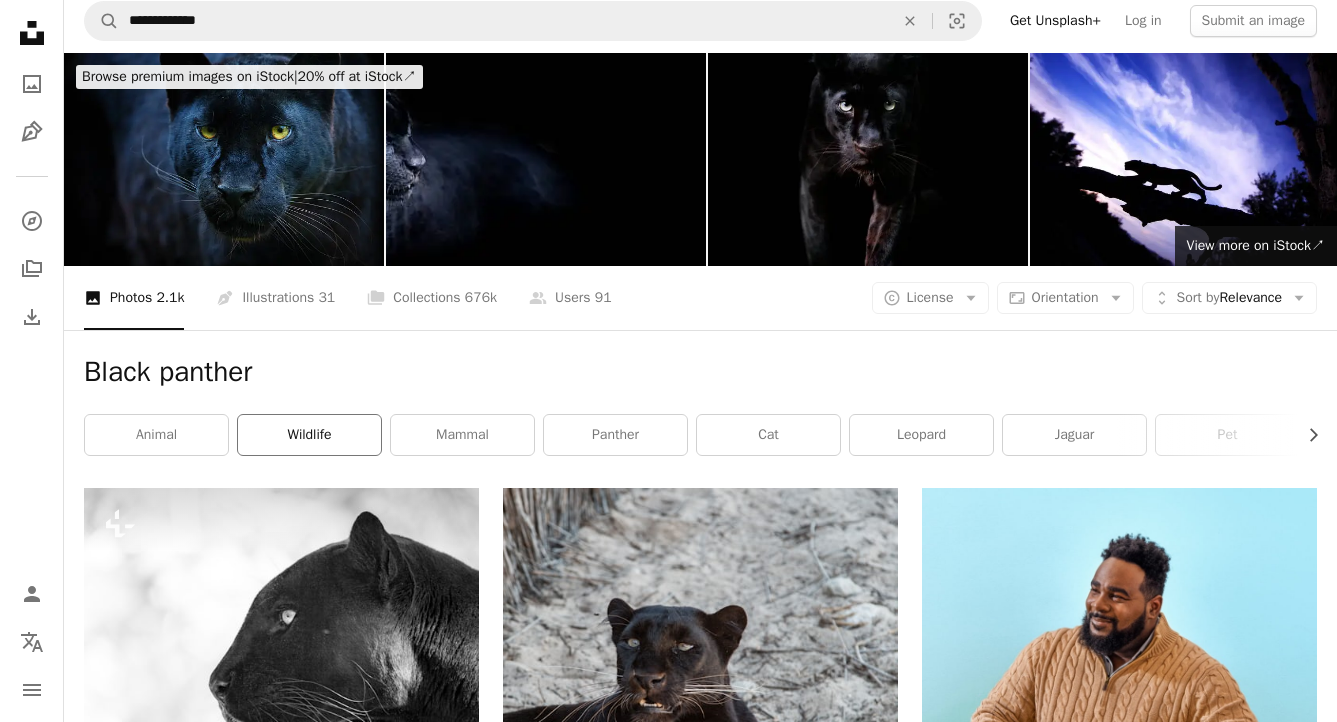 scroll, scrollTop: 0, scrollLeft: 0, axis: both 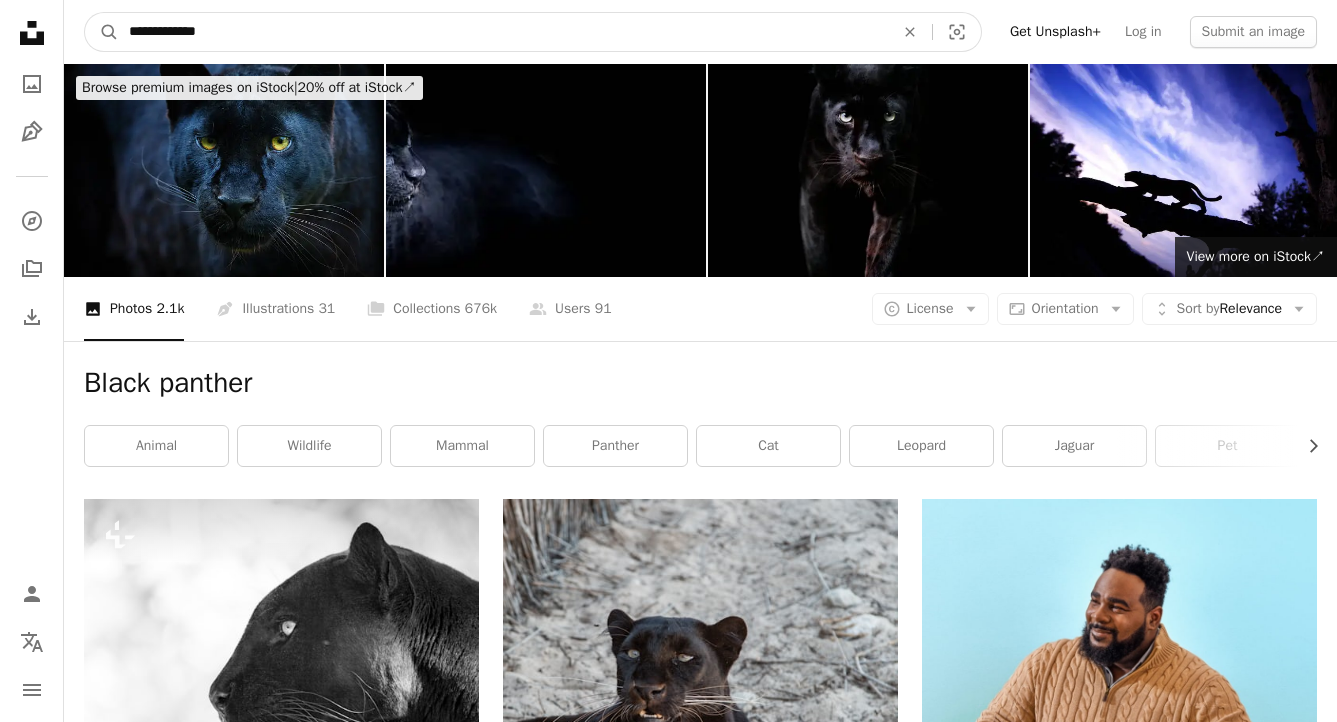 click on "**********" at bounding box center [503, 32] 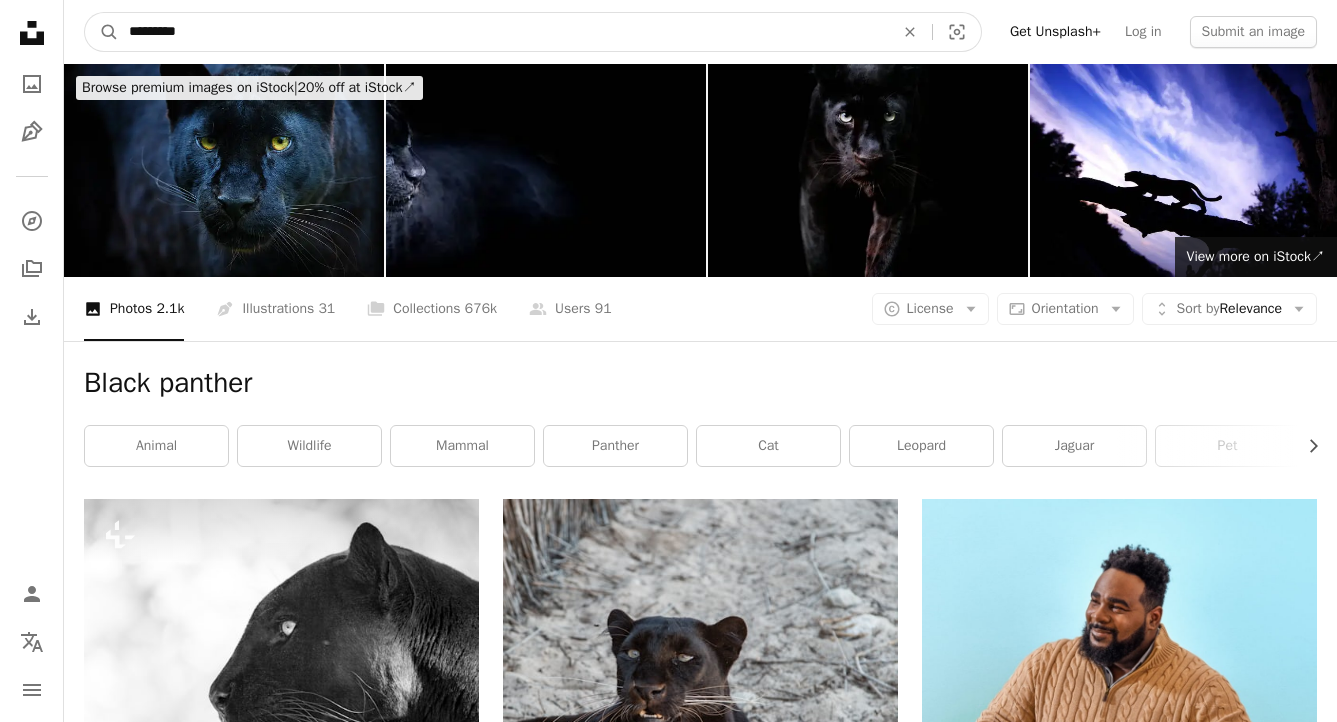 type on "*********" 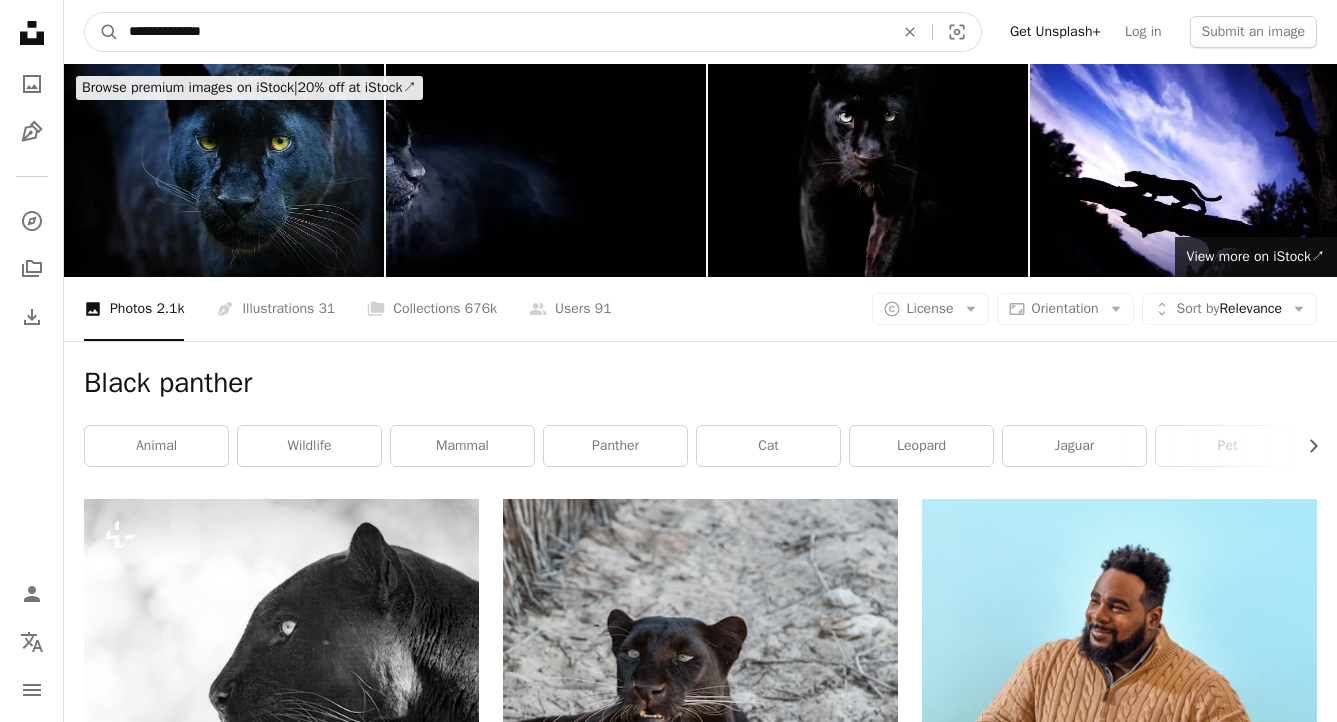 click on "A magnifying glass" at bounding box center (102, 32) 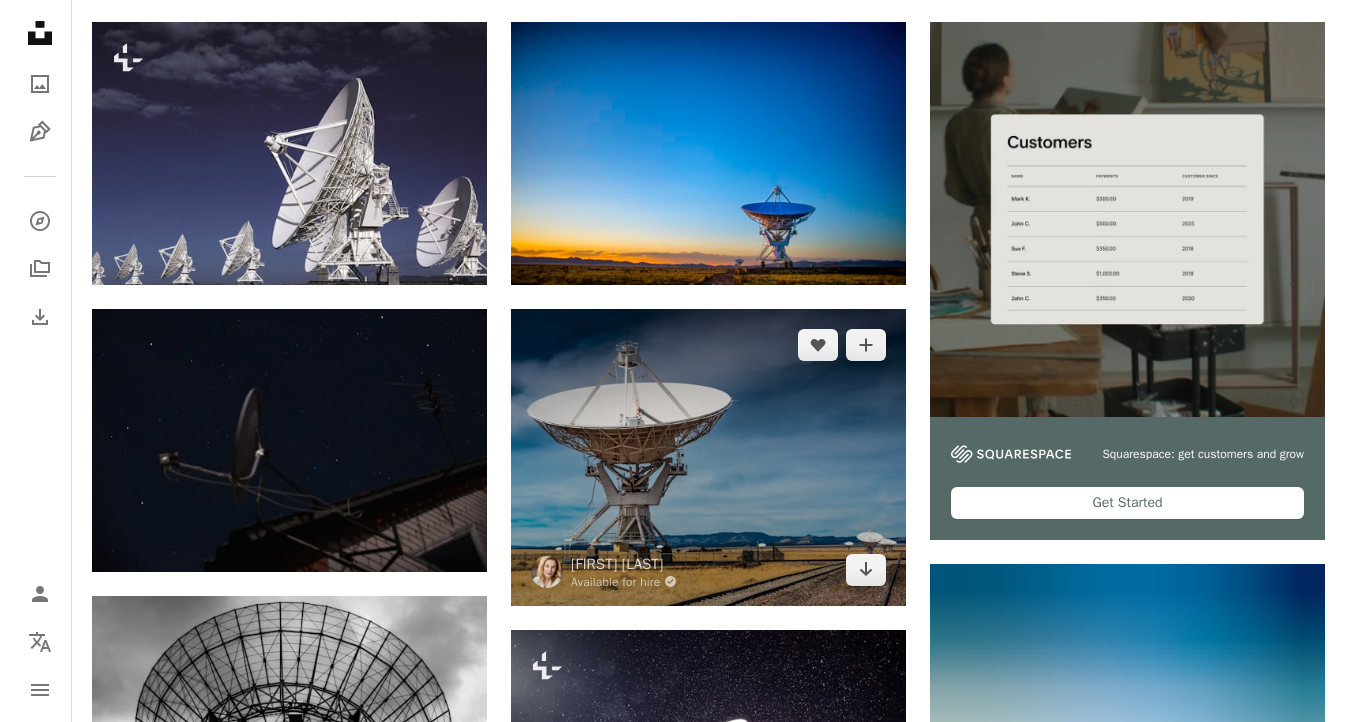 scroll, scrollTop: 478, scrollLeft: 0, axis: vertical 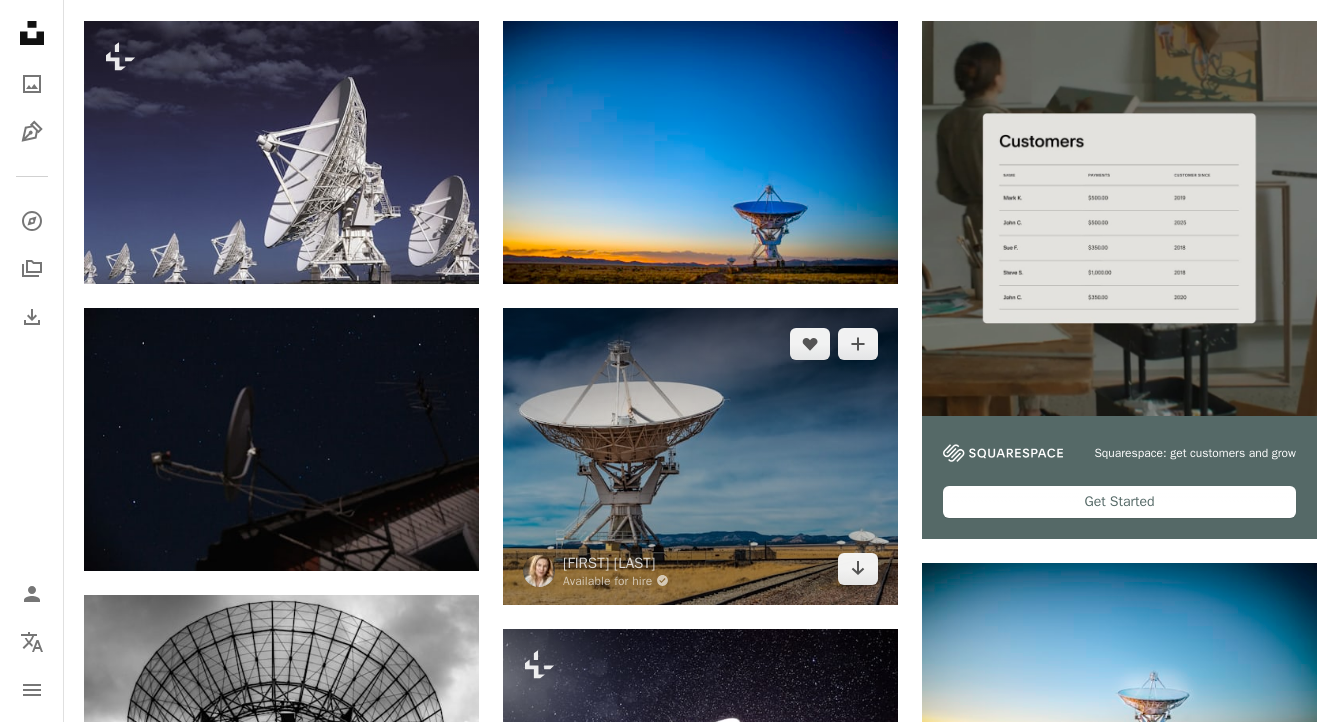 click at bounding box center [700, 456] 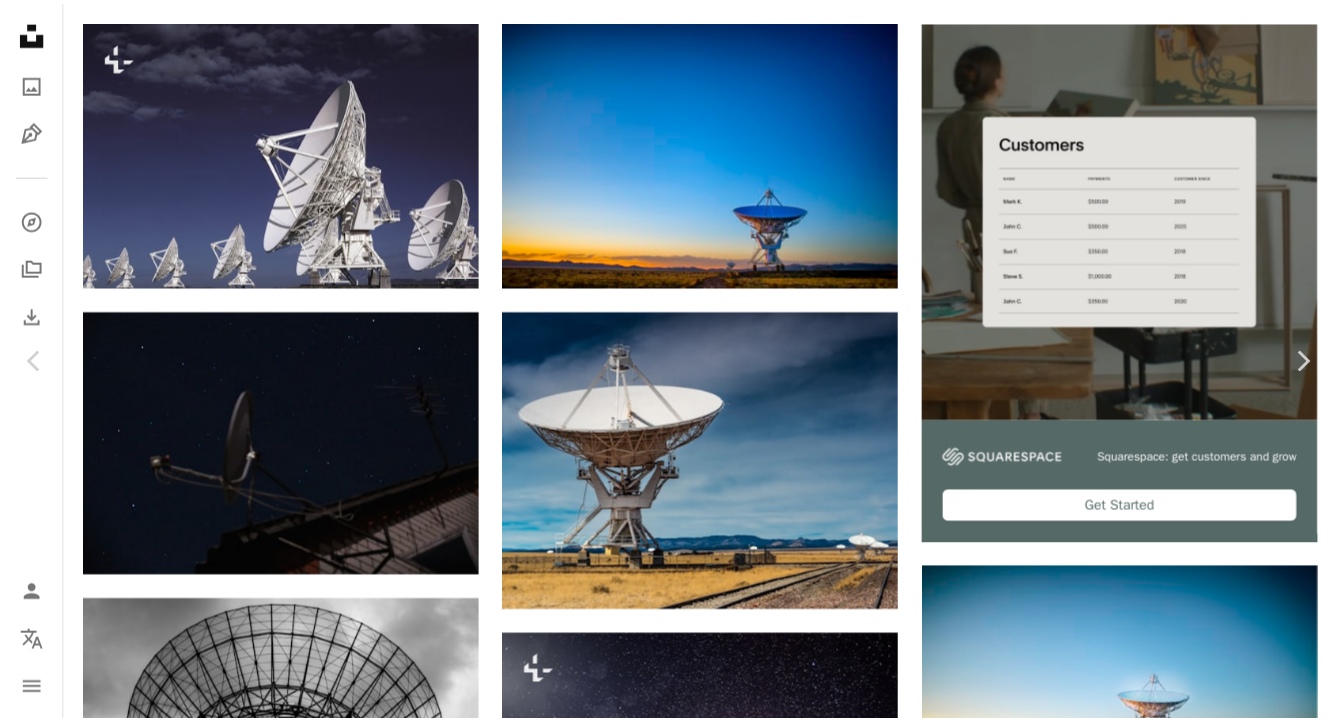 scroll, scrollTop: 39, scrollLeft: 0, axis: vertical 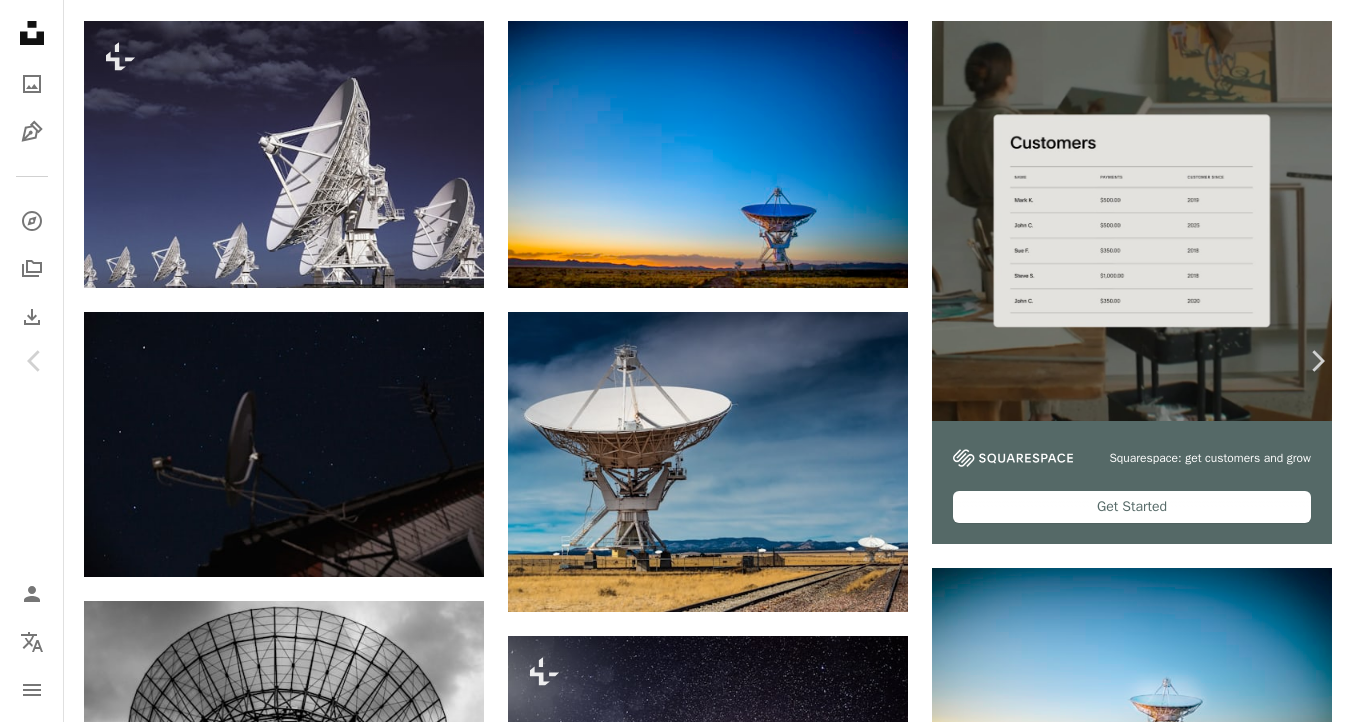 type 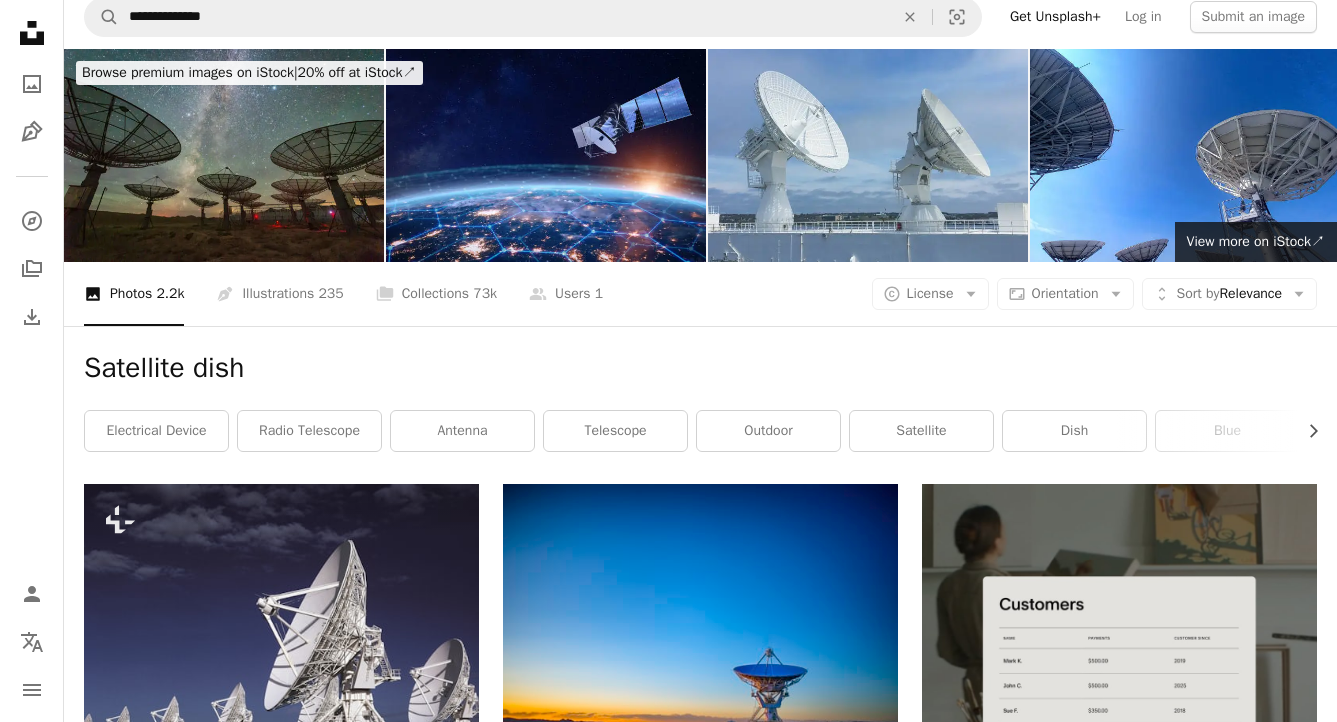 scroll, scrollTop: 0, scrollLeft: 0, axis: both 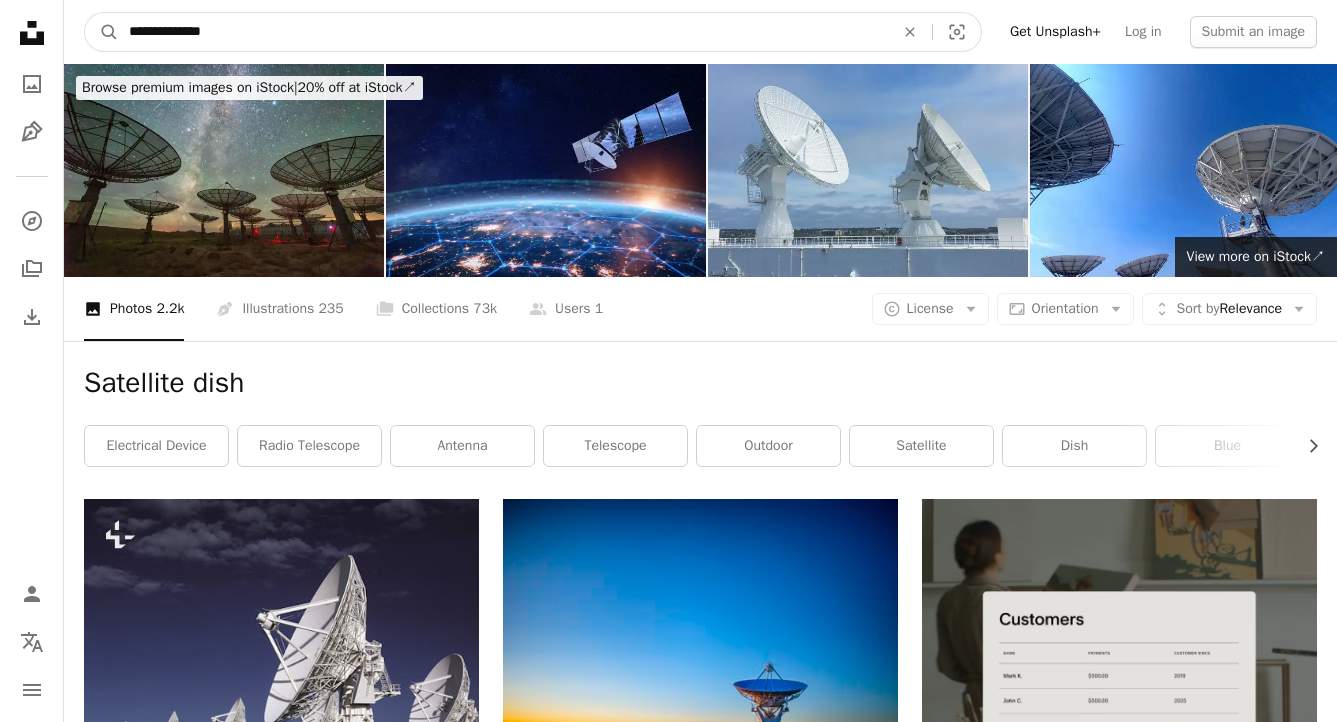 drag, startPoint x: 248, startPoint y: 31, endPoint x: 98, endPoint y: 2, distance: 152.77762 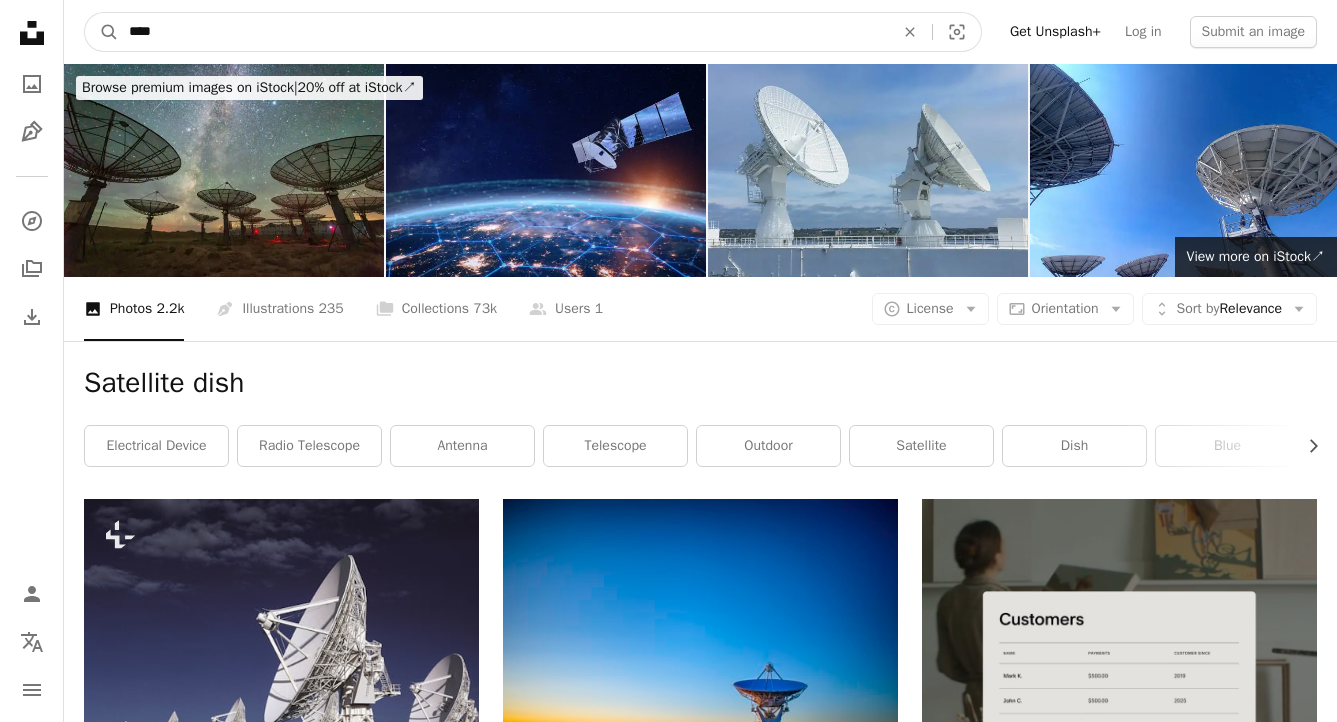 type on "****" 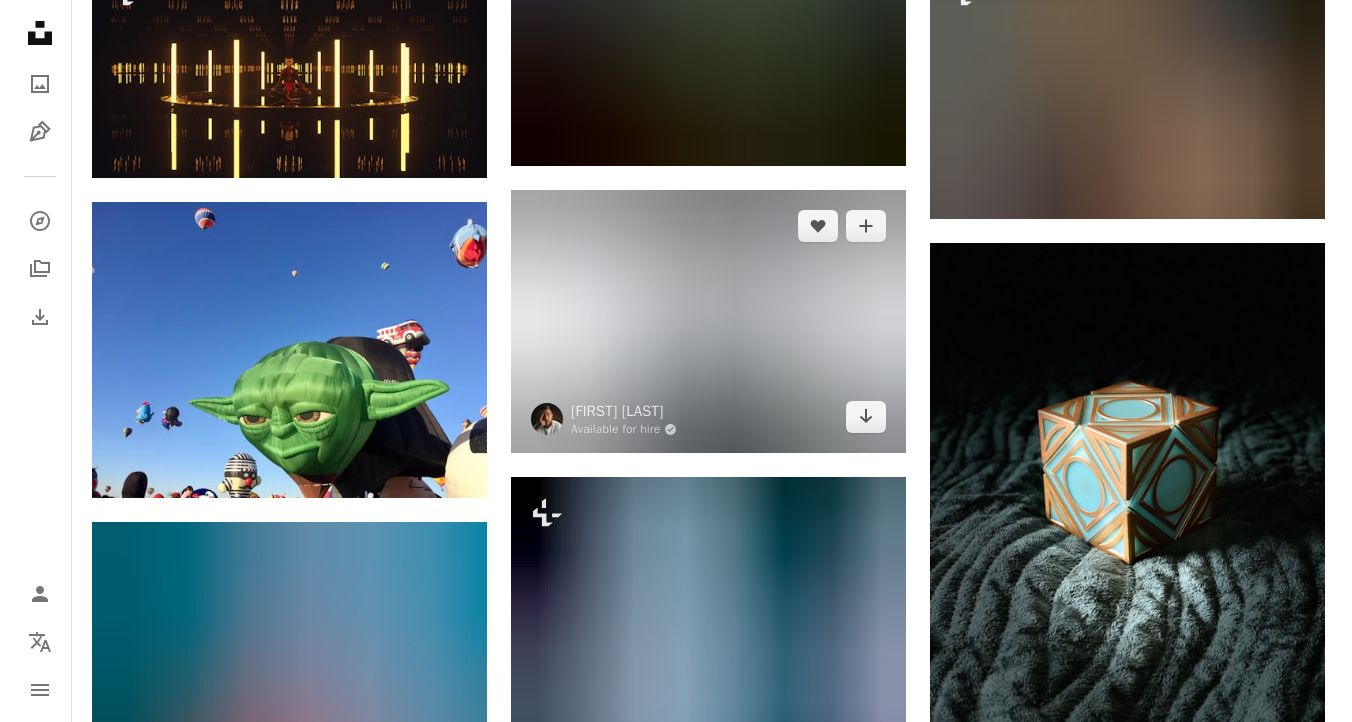 scroll, scrollTop: 2291, scrollLeft: 0, axis: vertical 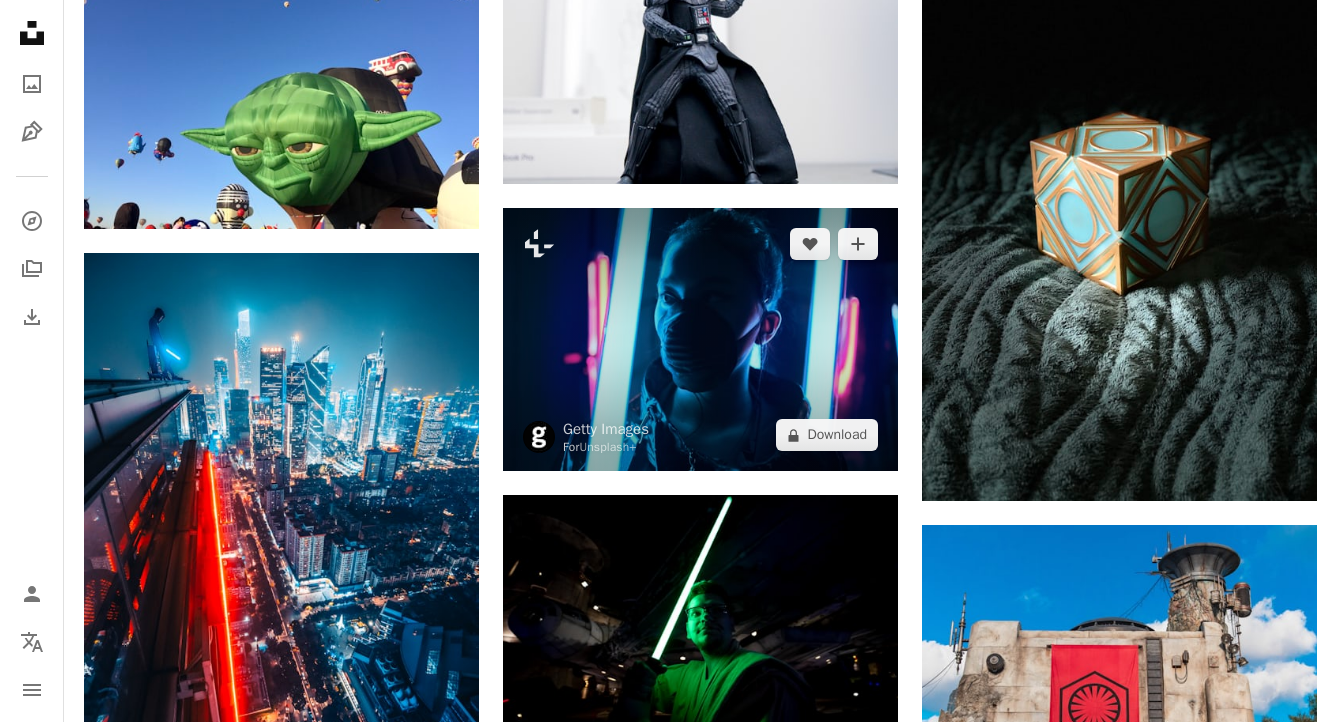 click at bounding box center (700, 339) 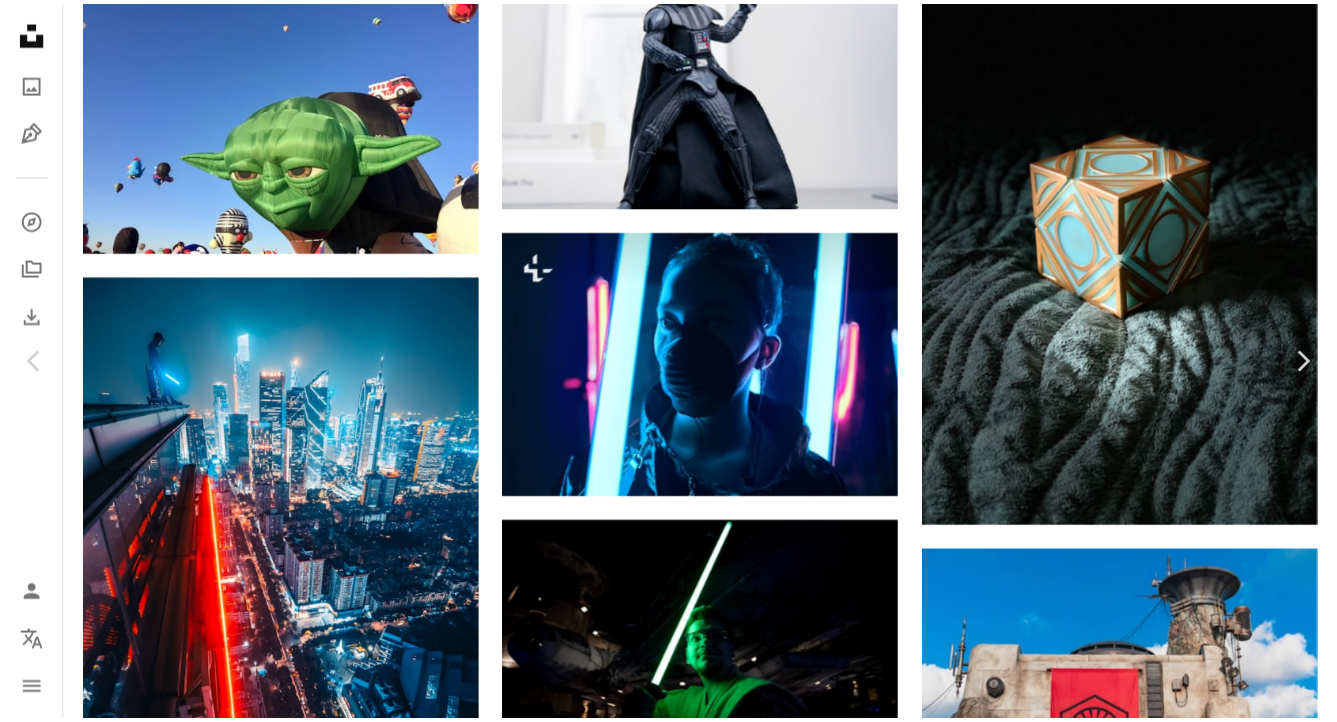 scroll, scrollTop: 0, scrollLeft: 0, axis: both 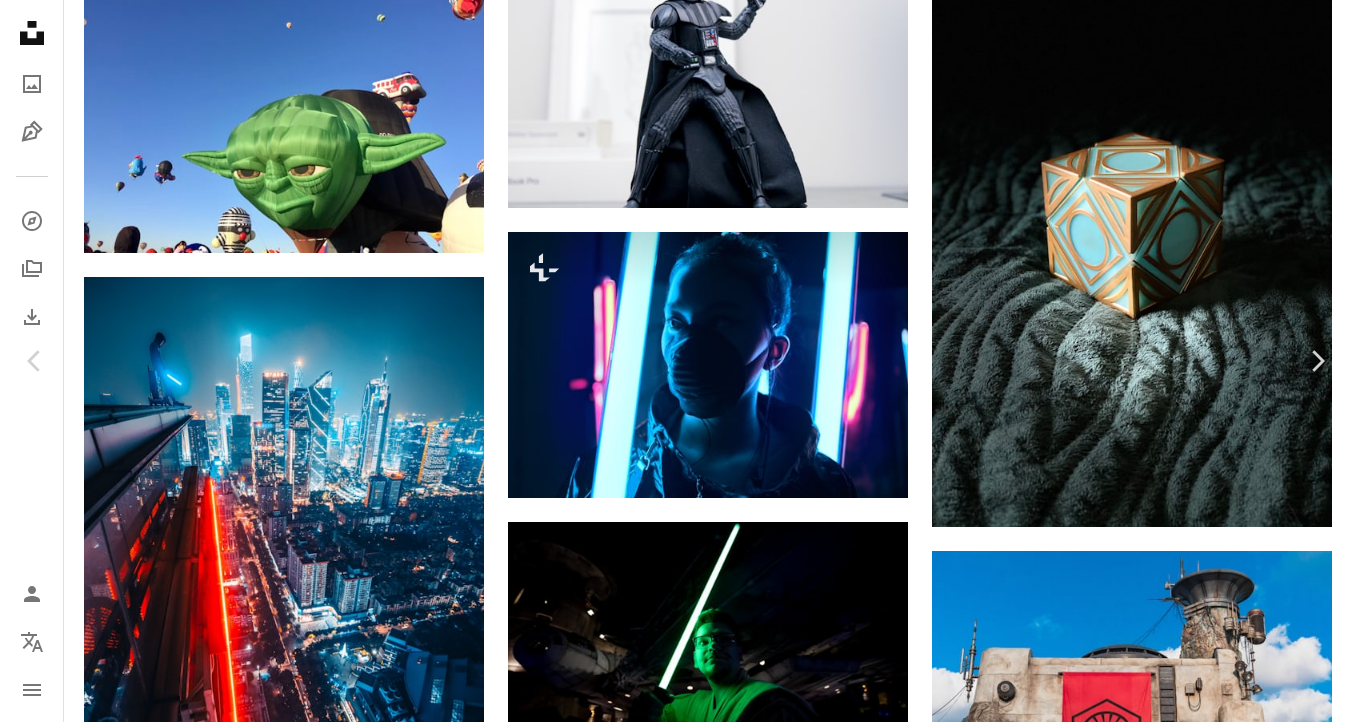 click on "An X shape" at bounding box center [20, 20] 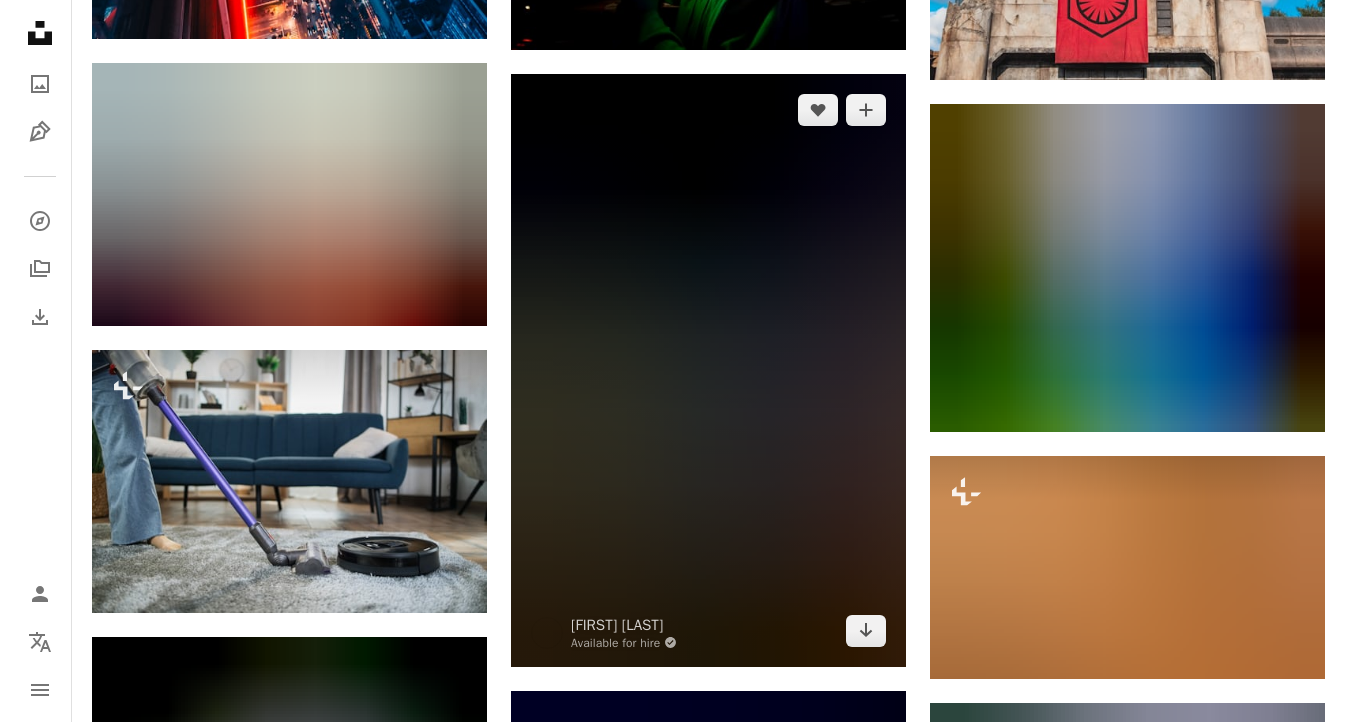 scroll, scrollTop: 3072, scrollLeft: 0, axis: vertical 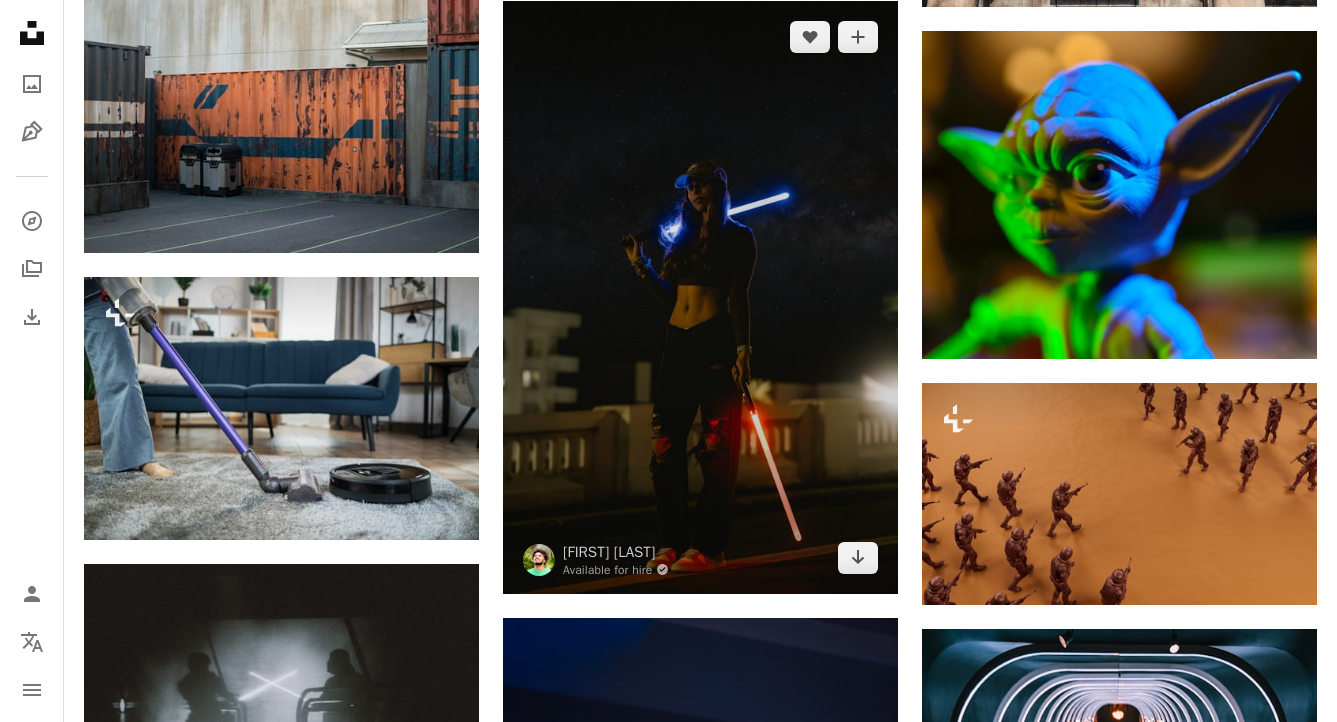 click at bounding box center [700, 297] 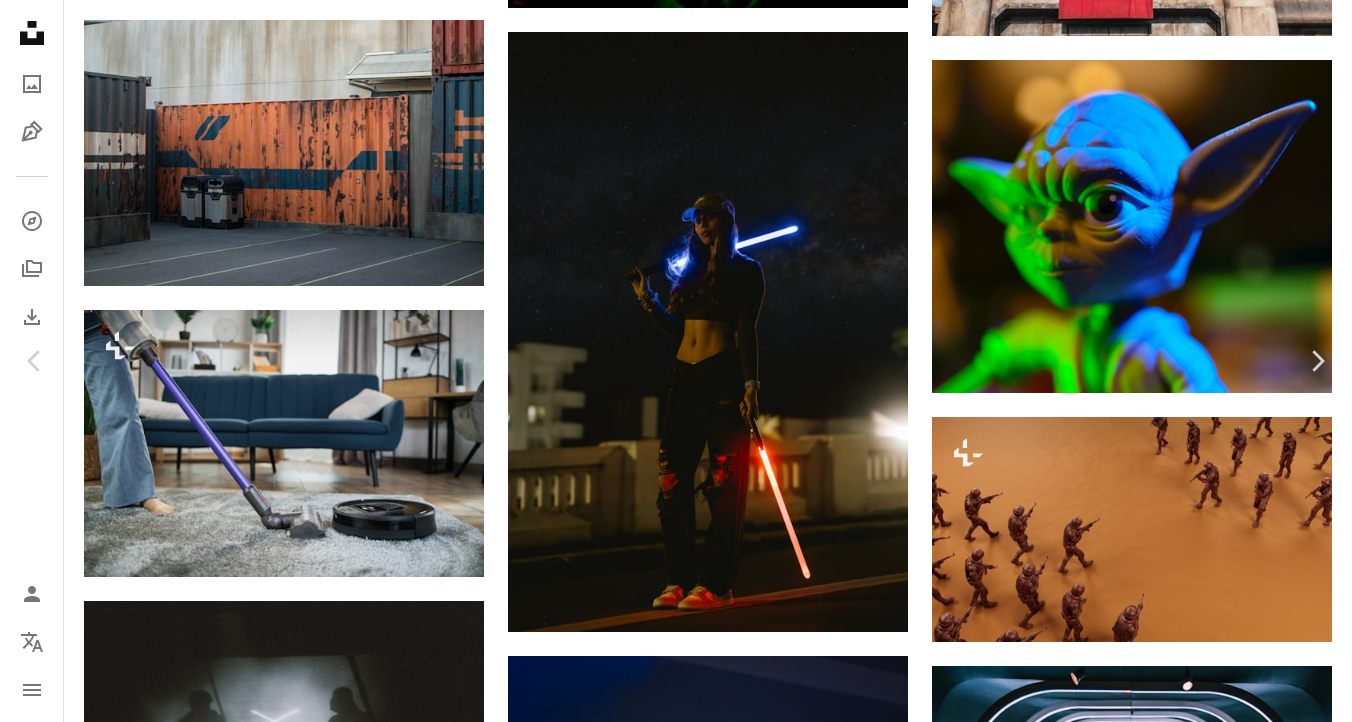 scroll, scrollTop: 0, scrollLeft: 0, axis: both 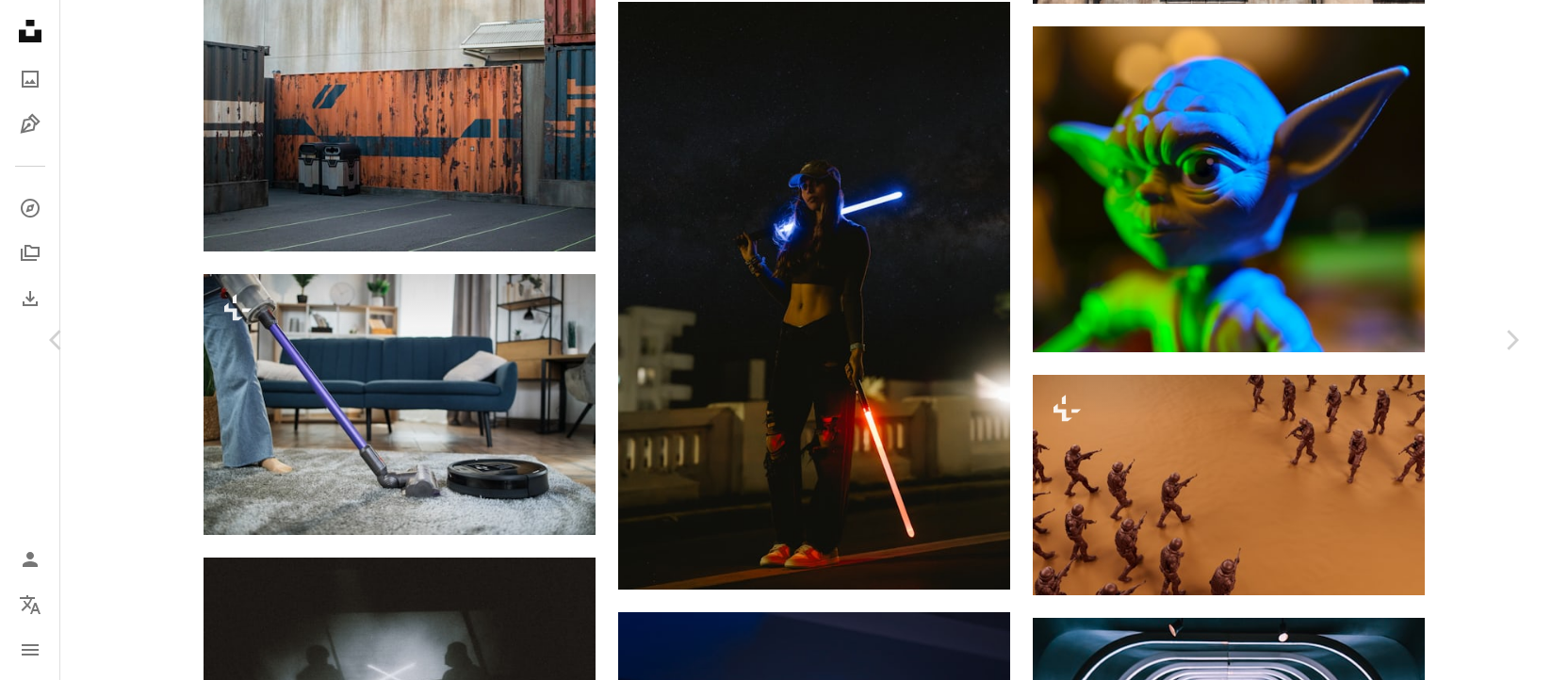 click on "An X shape" at bounding box center (19, 19) 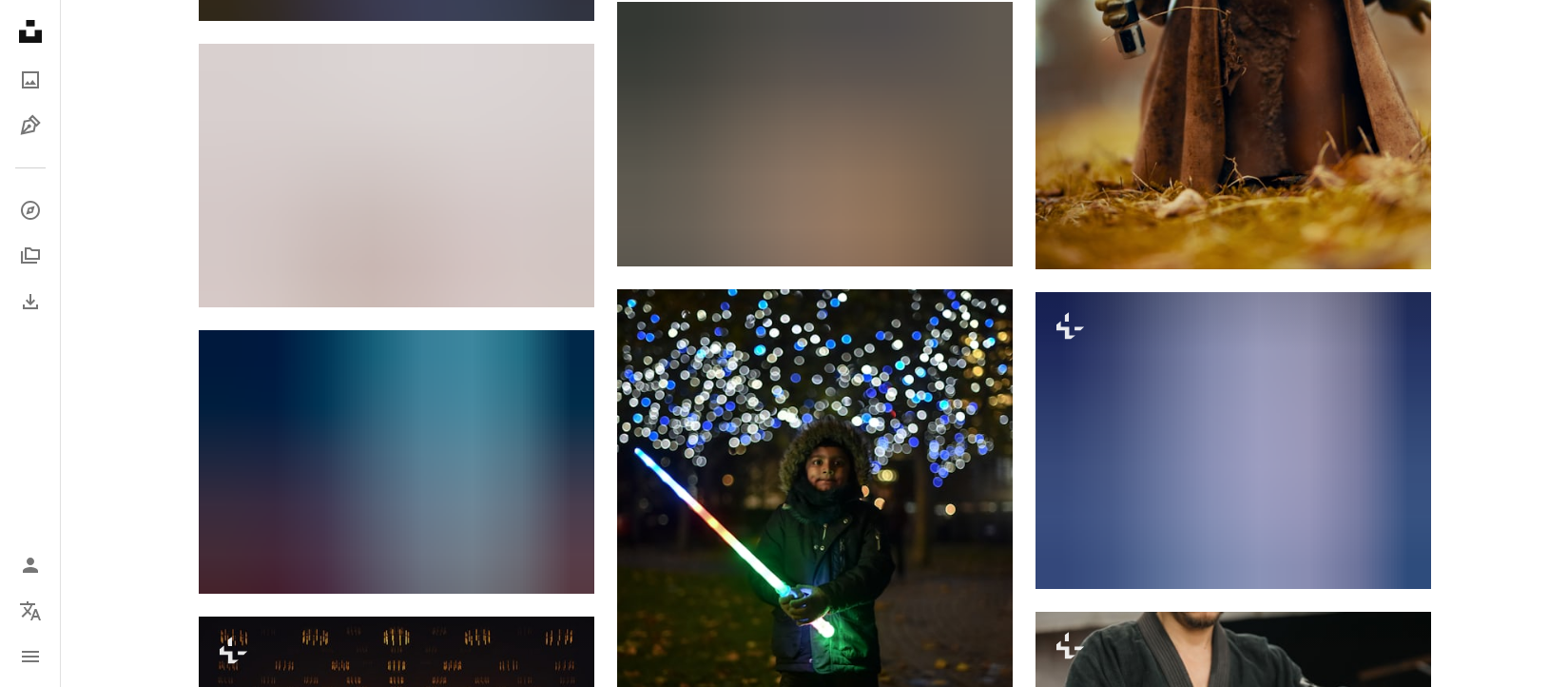 scroll, scrollTop: 0, scrollLeft: 0, axis: both 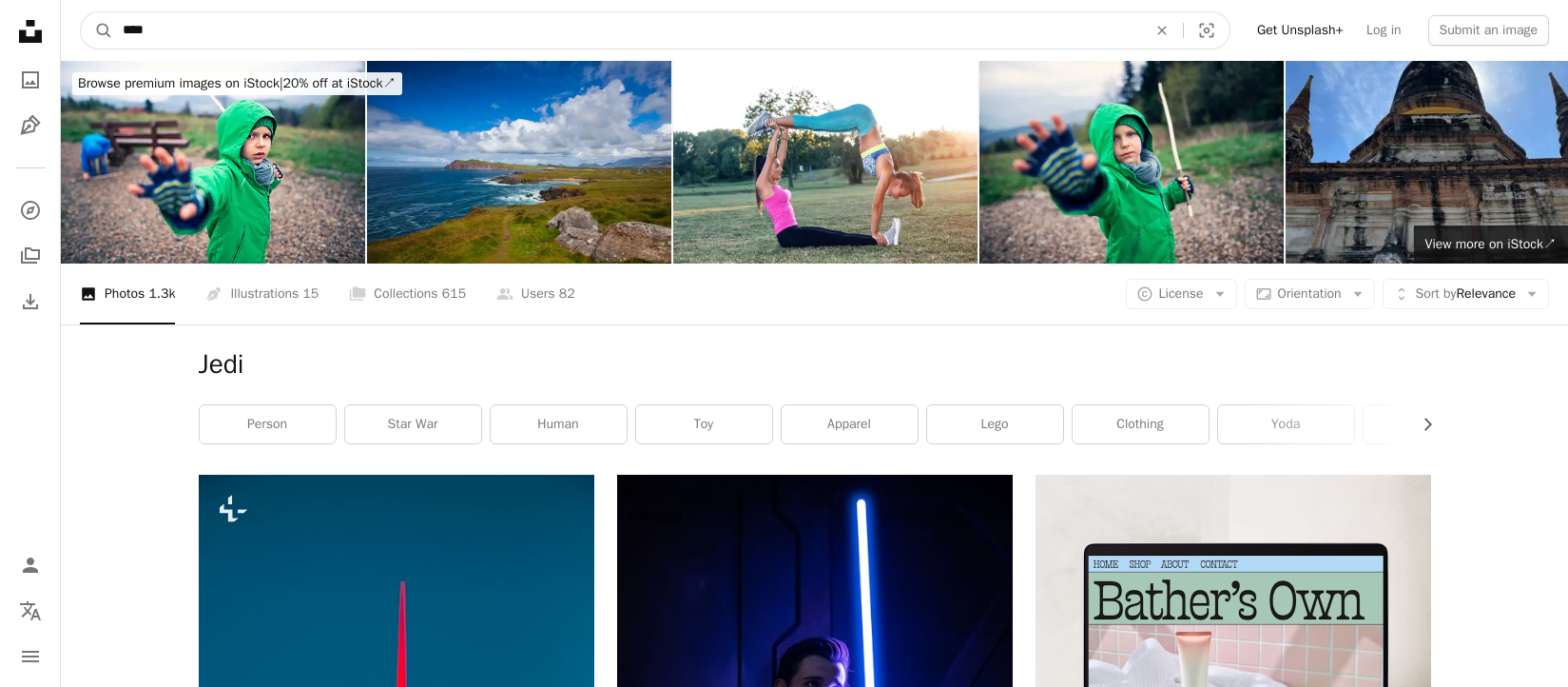 click on "****" at bounding box center (627, 30) 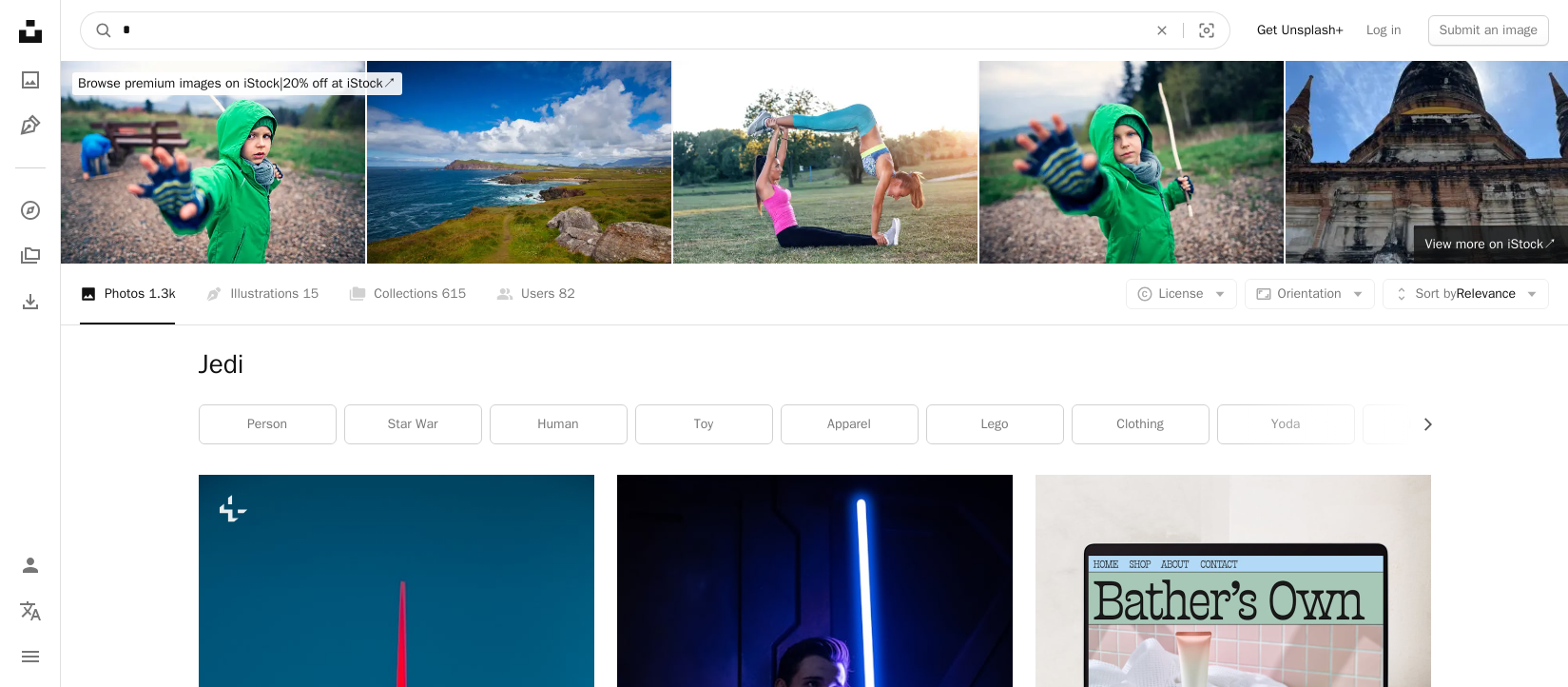 type on "**" 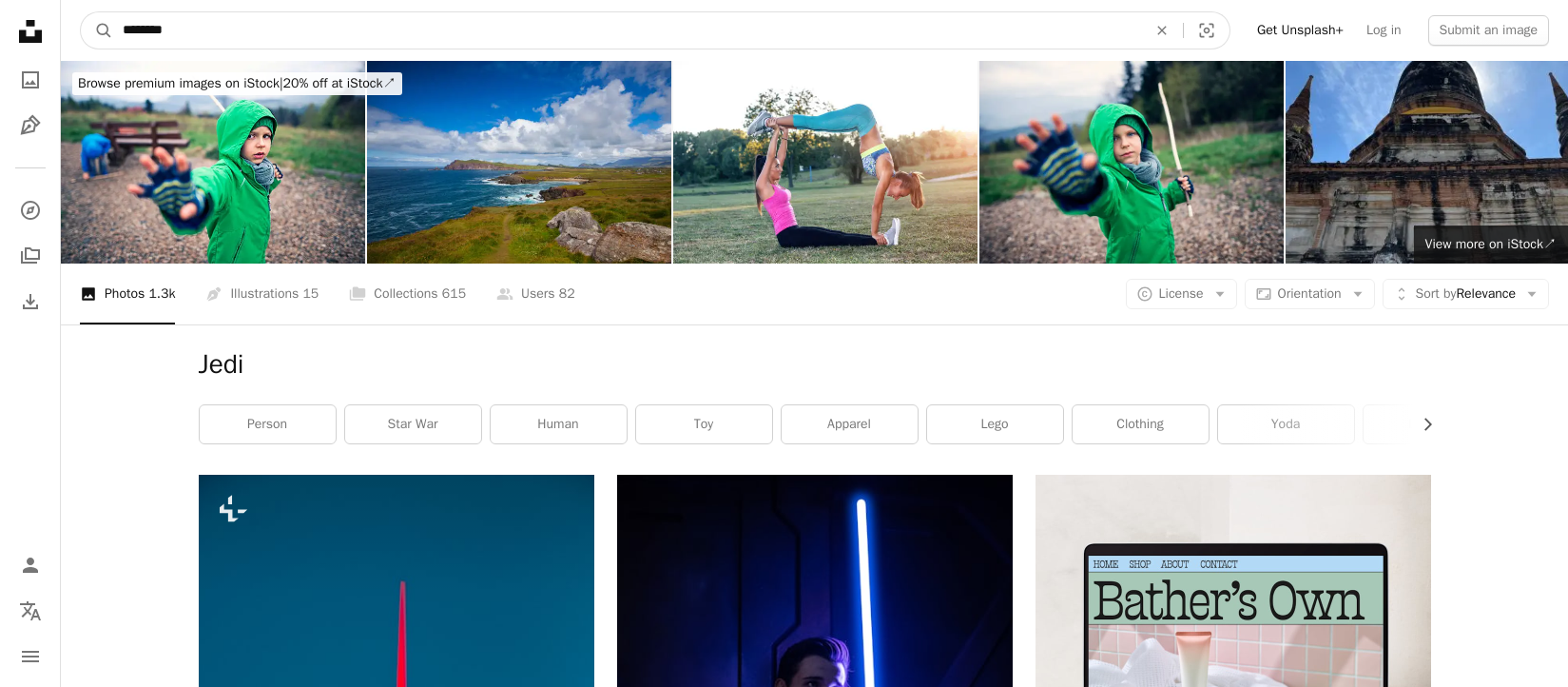 click on "A magnifying glass" at bounding box center [97, 30] 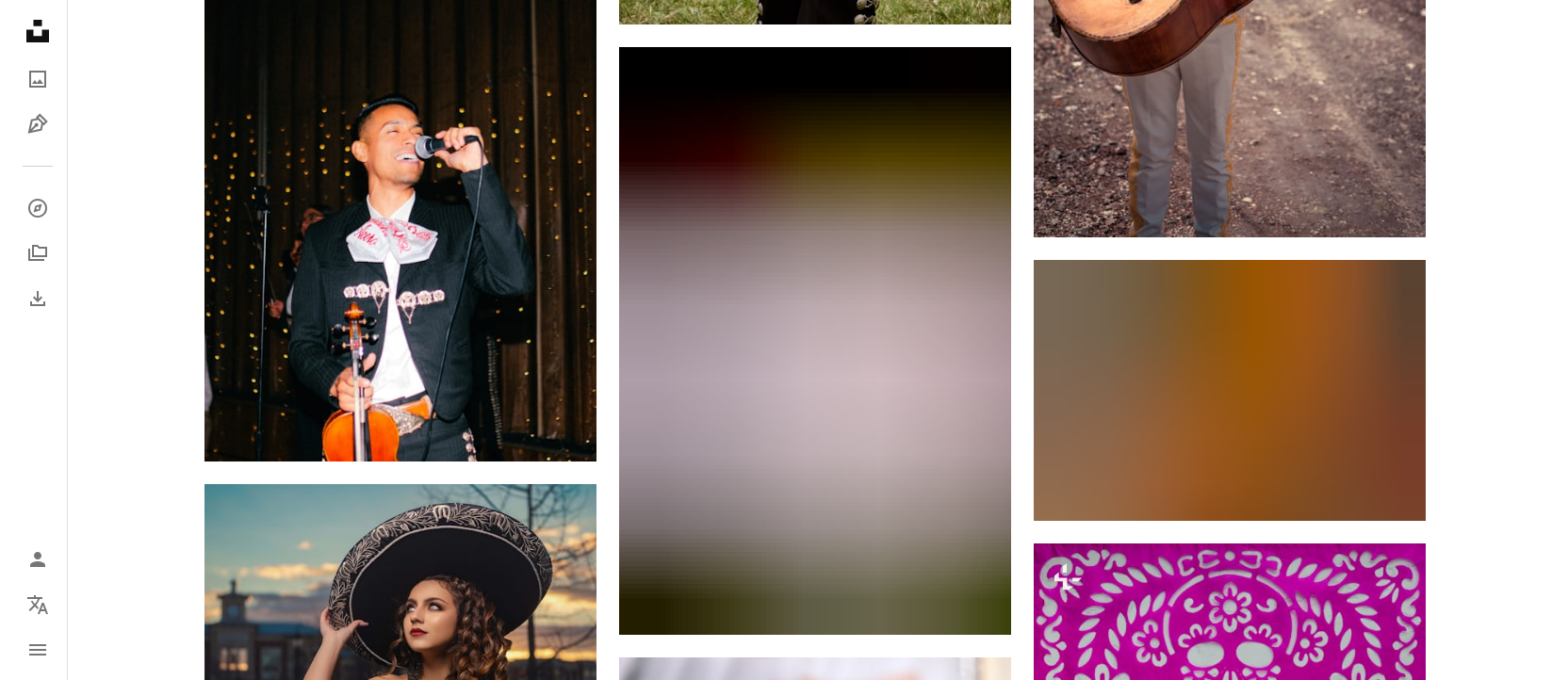 scroll, scrollTop: 1354, scrollLeft: 0, axis: vertical 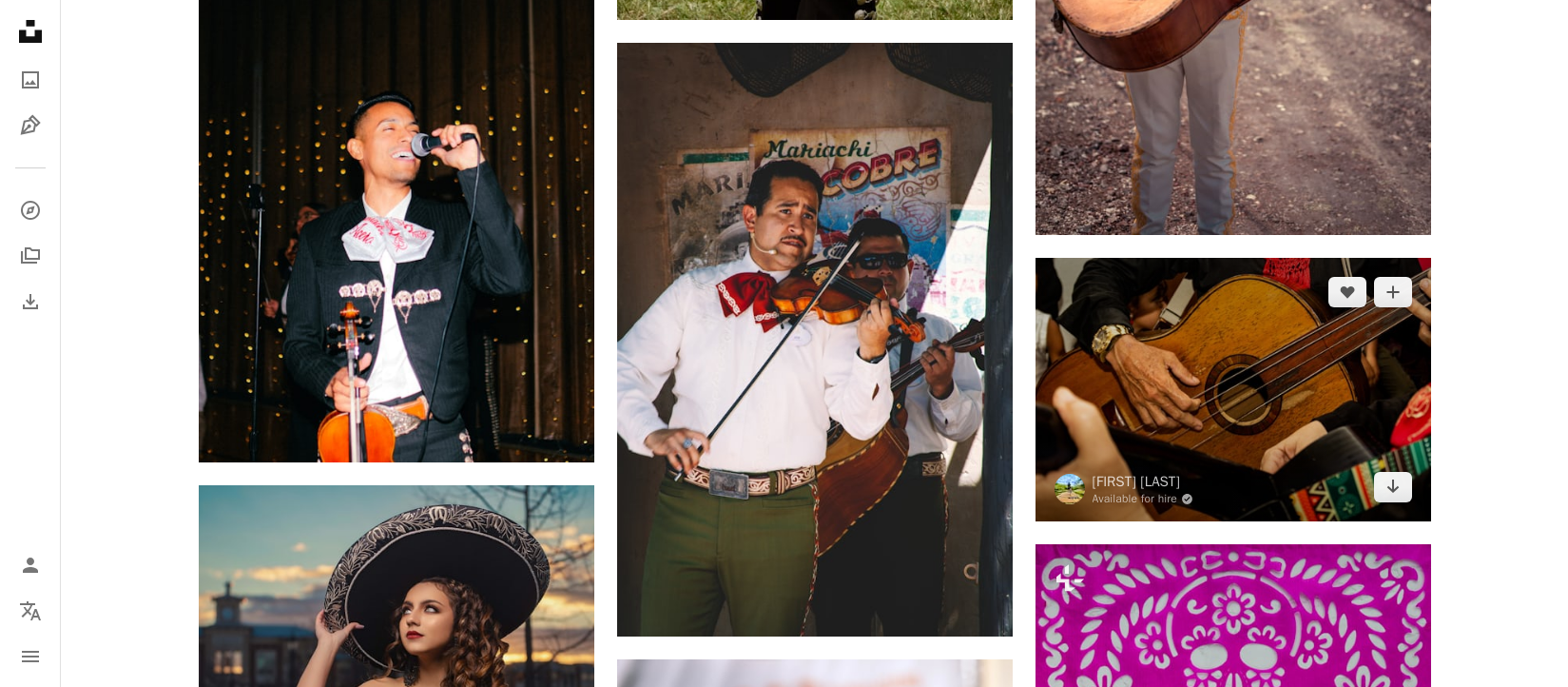 click at bounding box center (1233, 389) 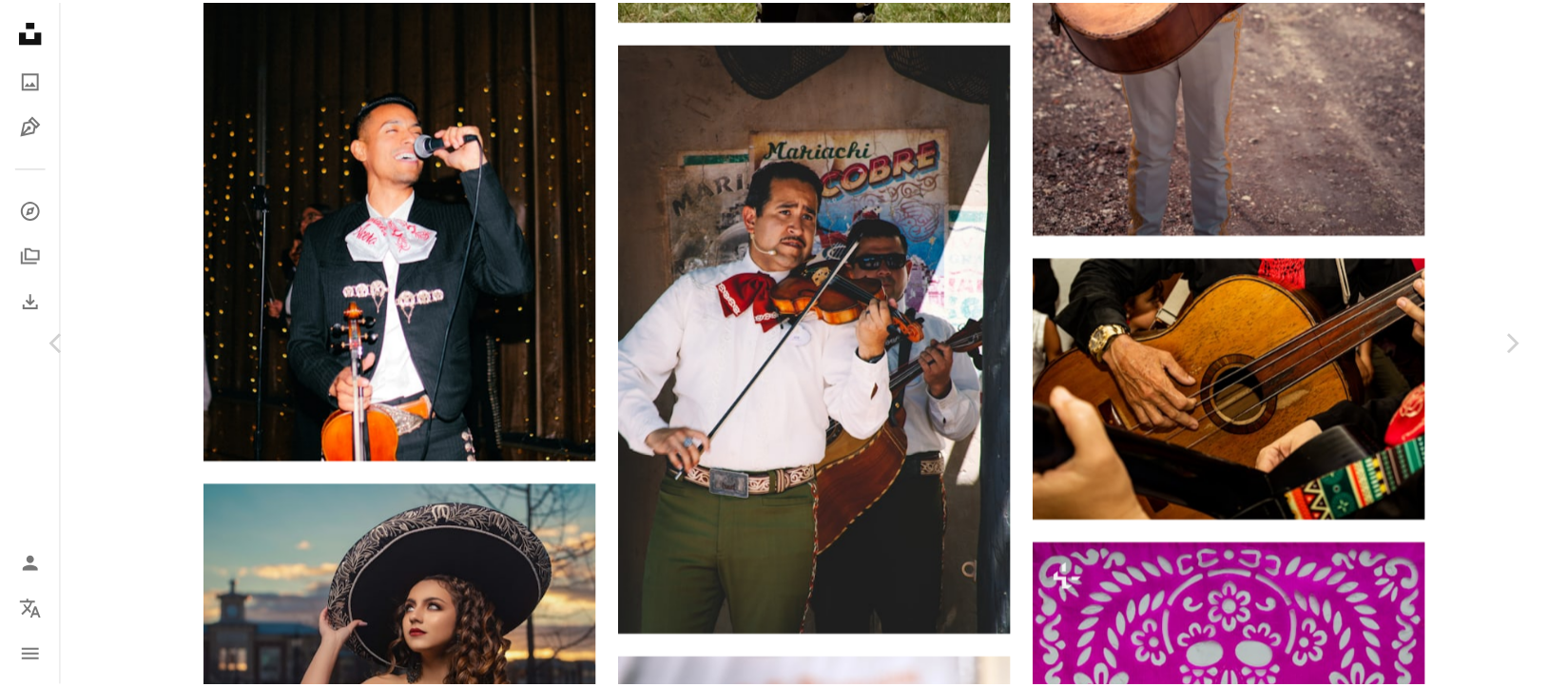 scroll, scrollTop: 0, scrollLeft: 0, axis: both 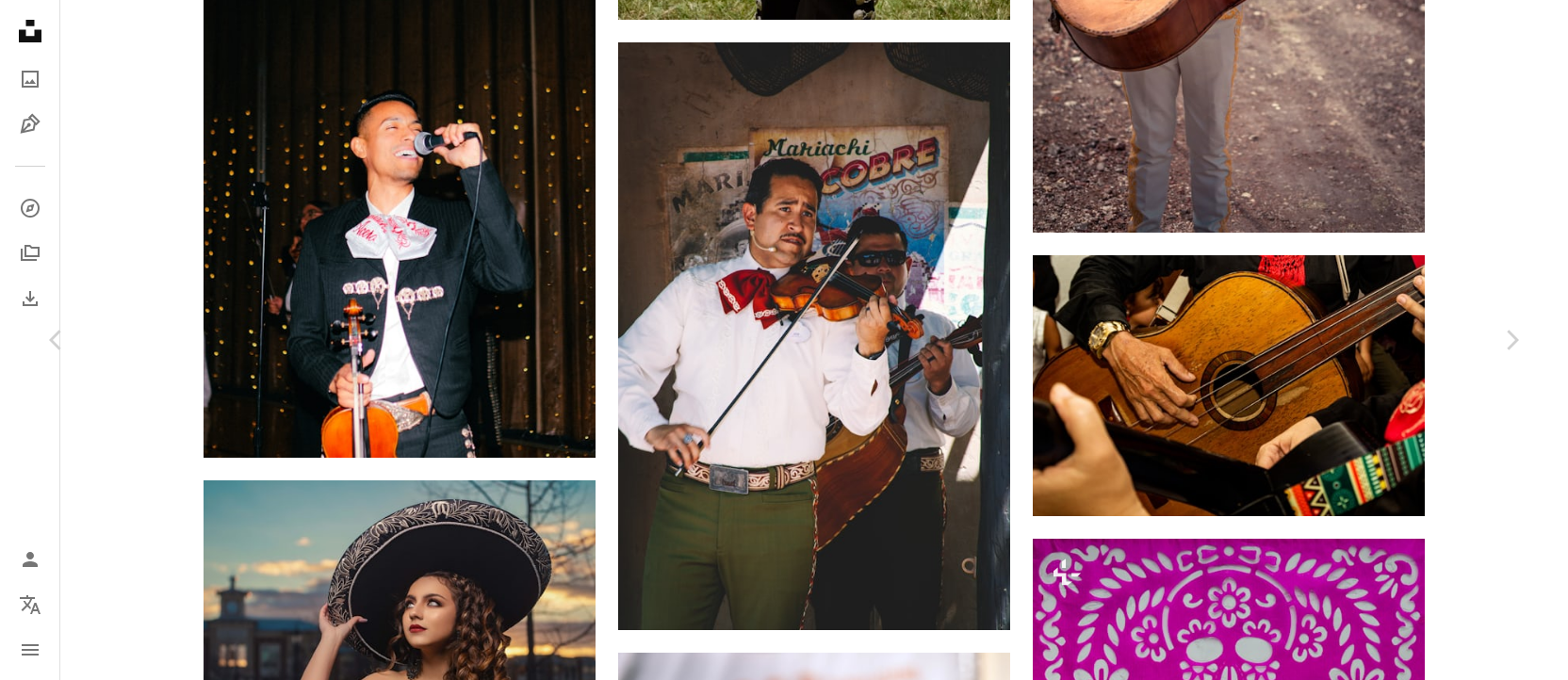 type 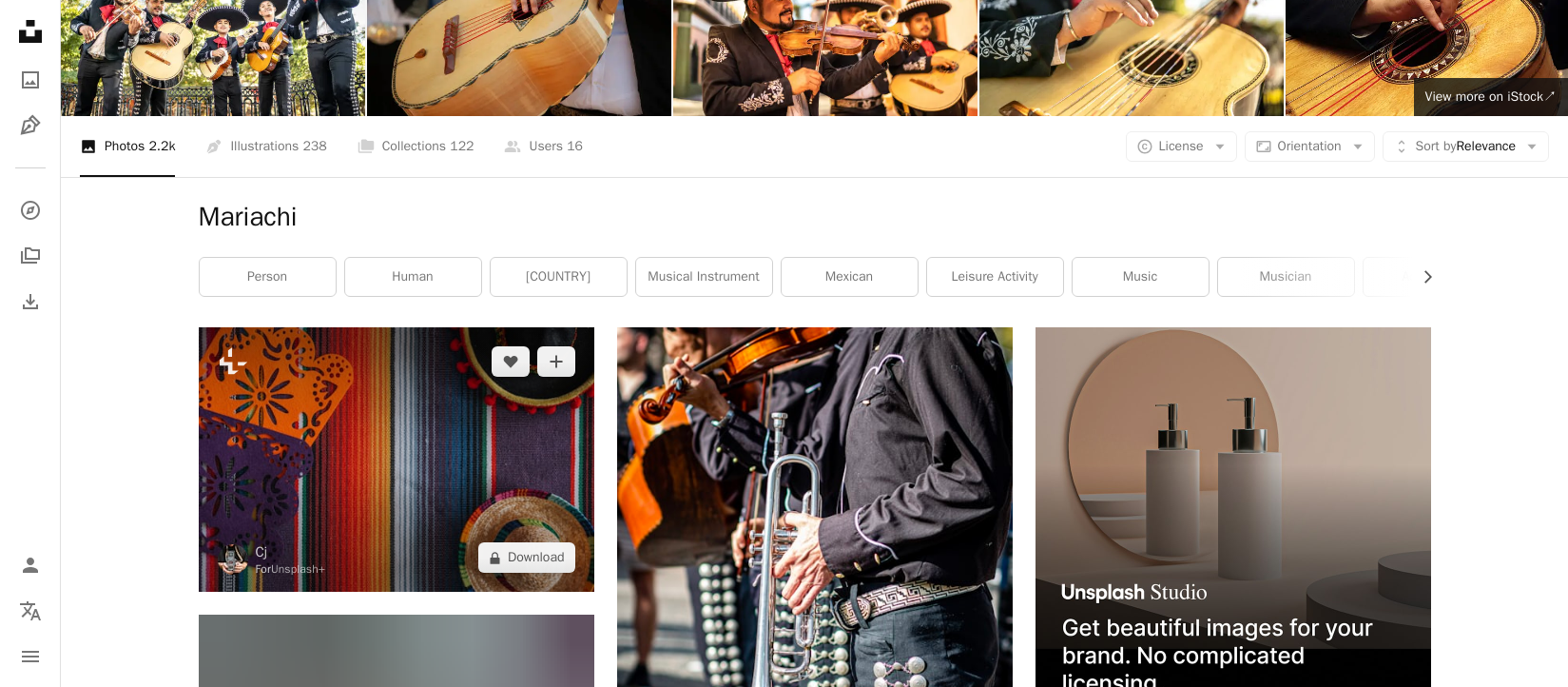 scroll, scrollTop: 0, scrollLeft: 0, axis: both 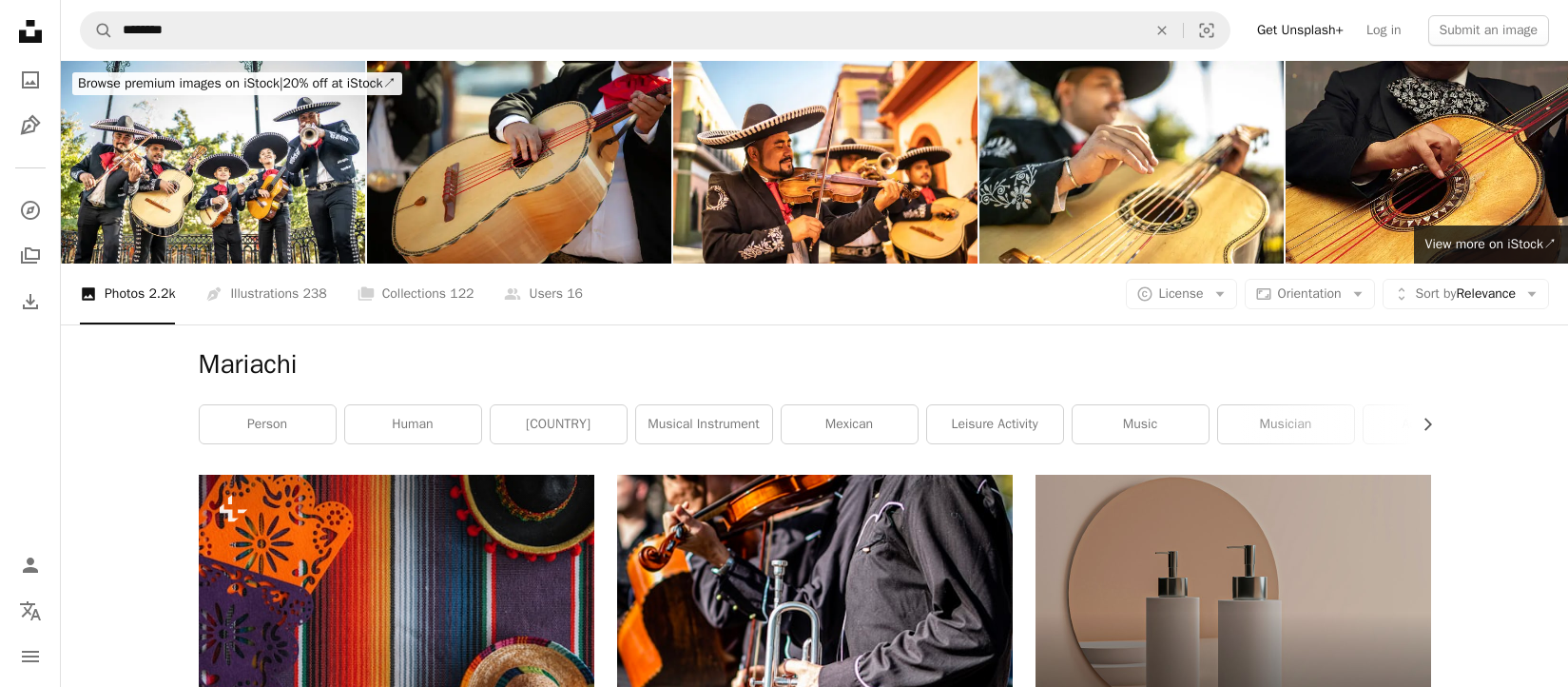 click on "A magnifying glass ******** An X shape Visual search Get Unsplash+ Log in Submit an image" at bounding box center (814, 30) 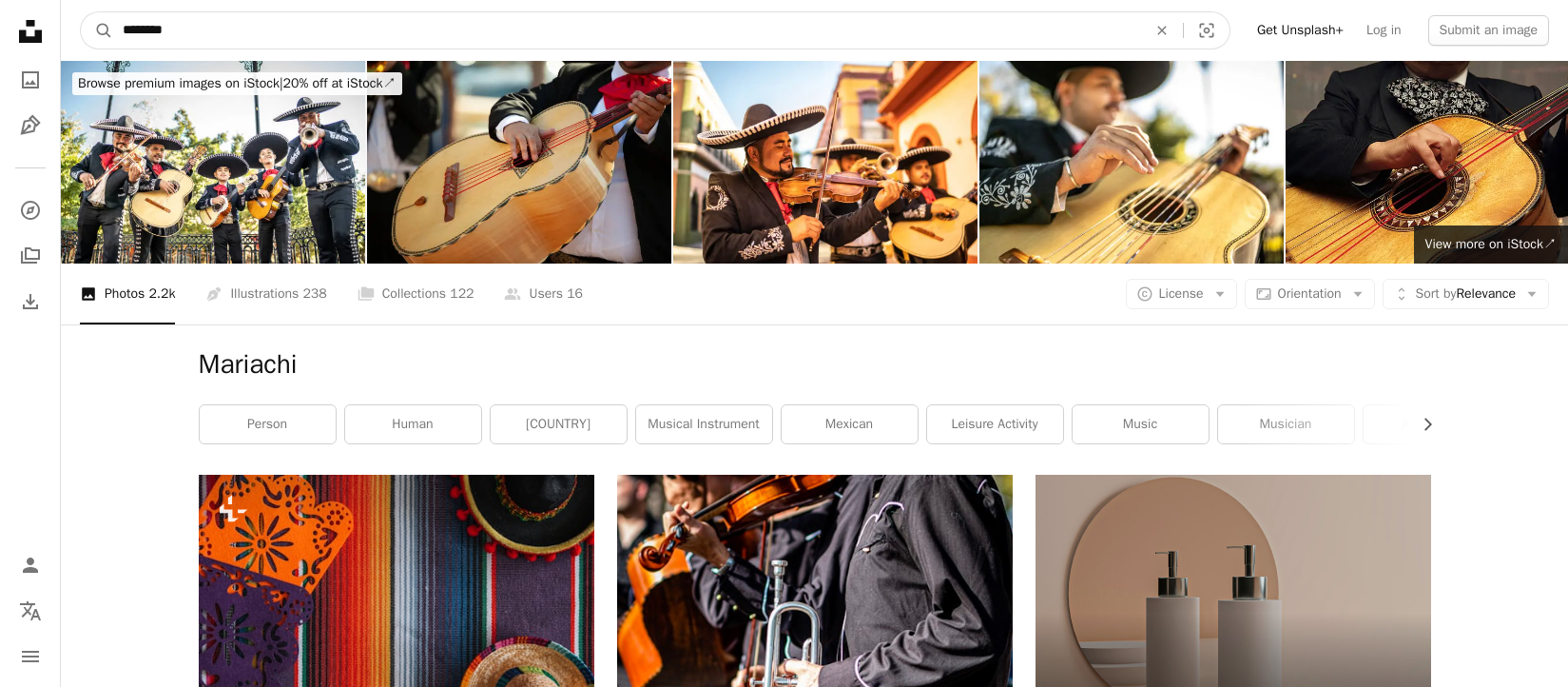 drag, startPoint x: 222, startPoint y: 35, endPoint x: 31, endPoint y: 22, distance: 191.4419 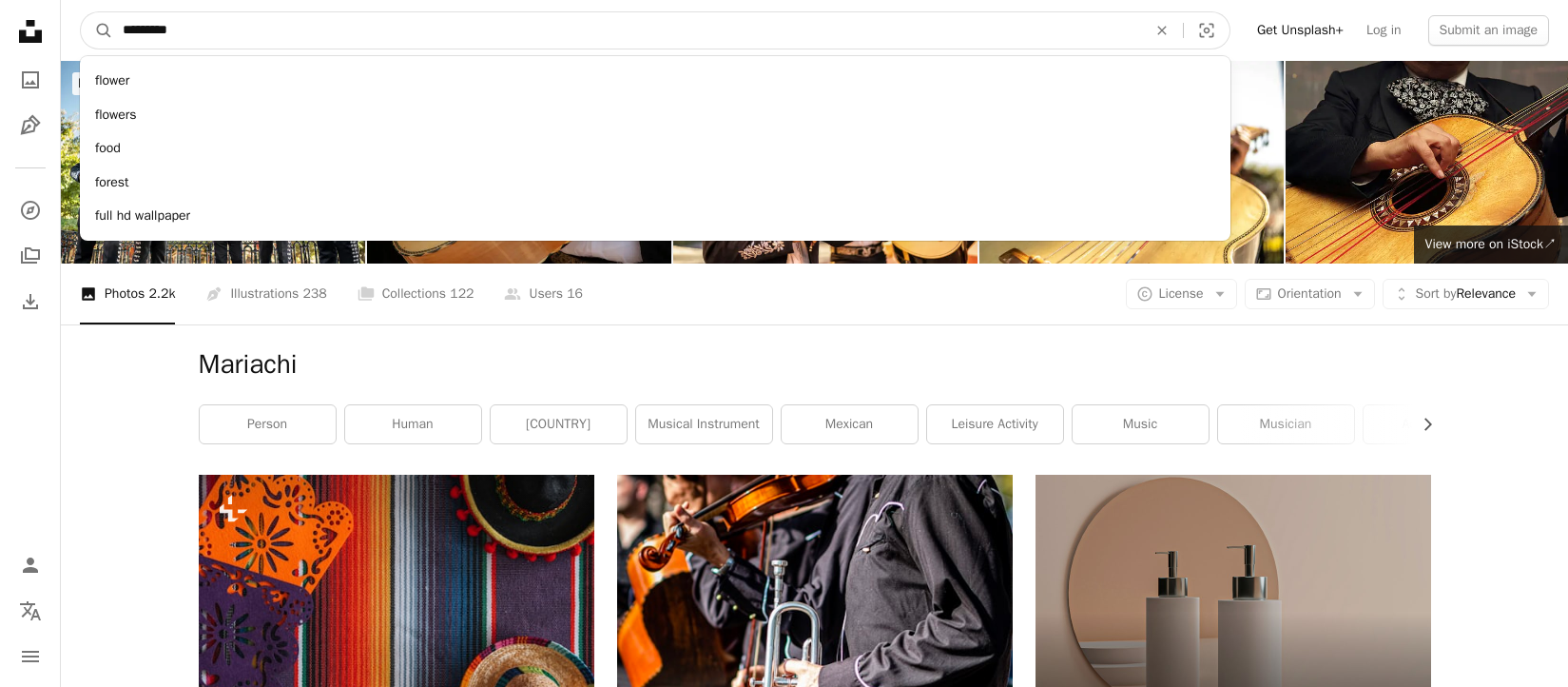 type on "**********" 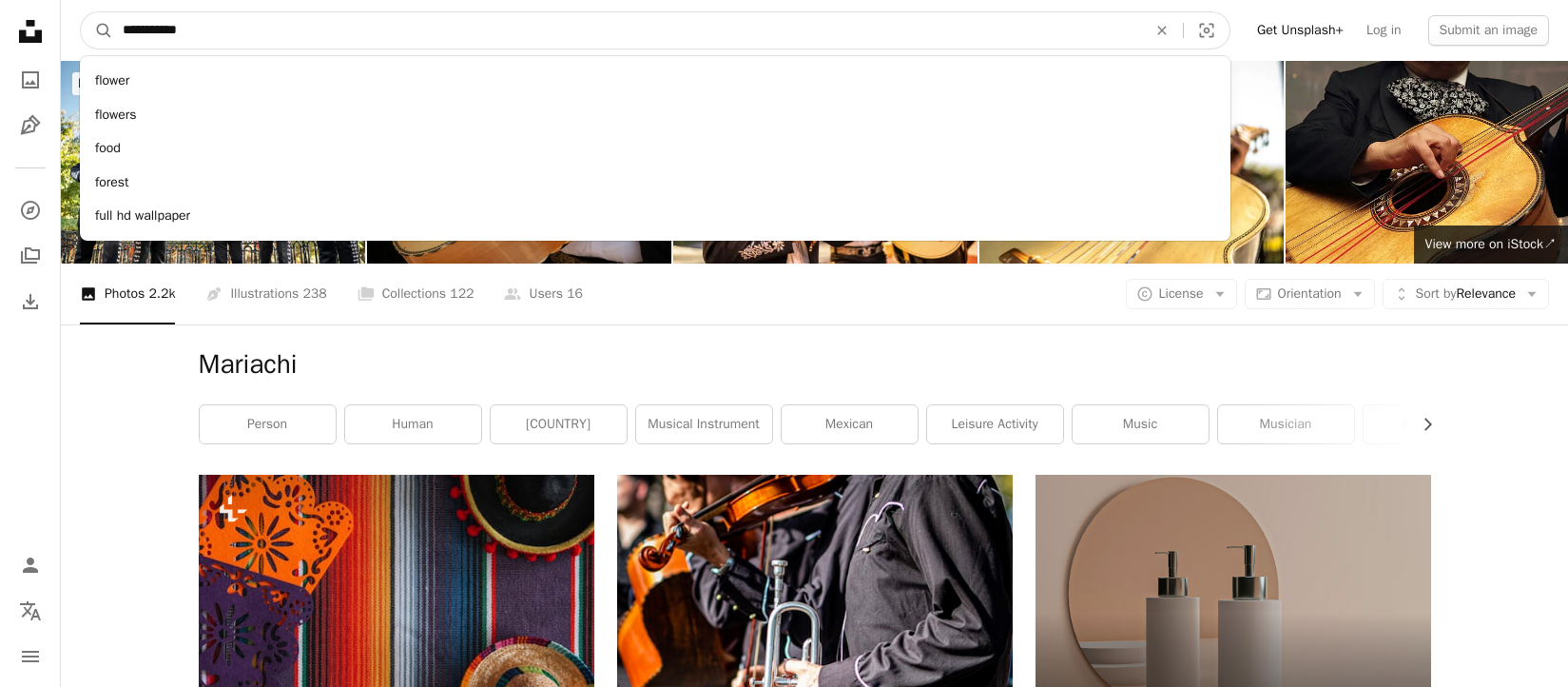 click on "A magnifying glass" at bounding box center [97, 30] 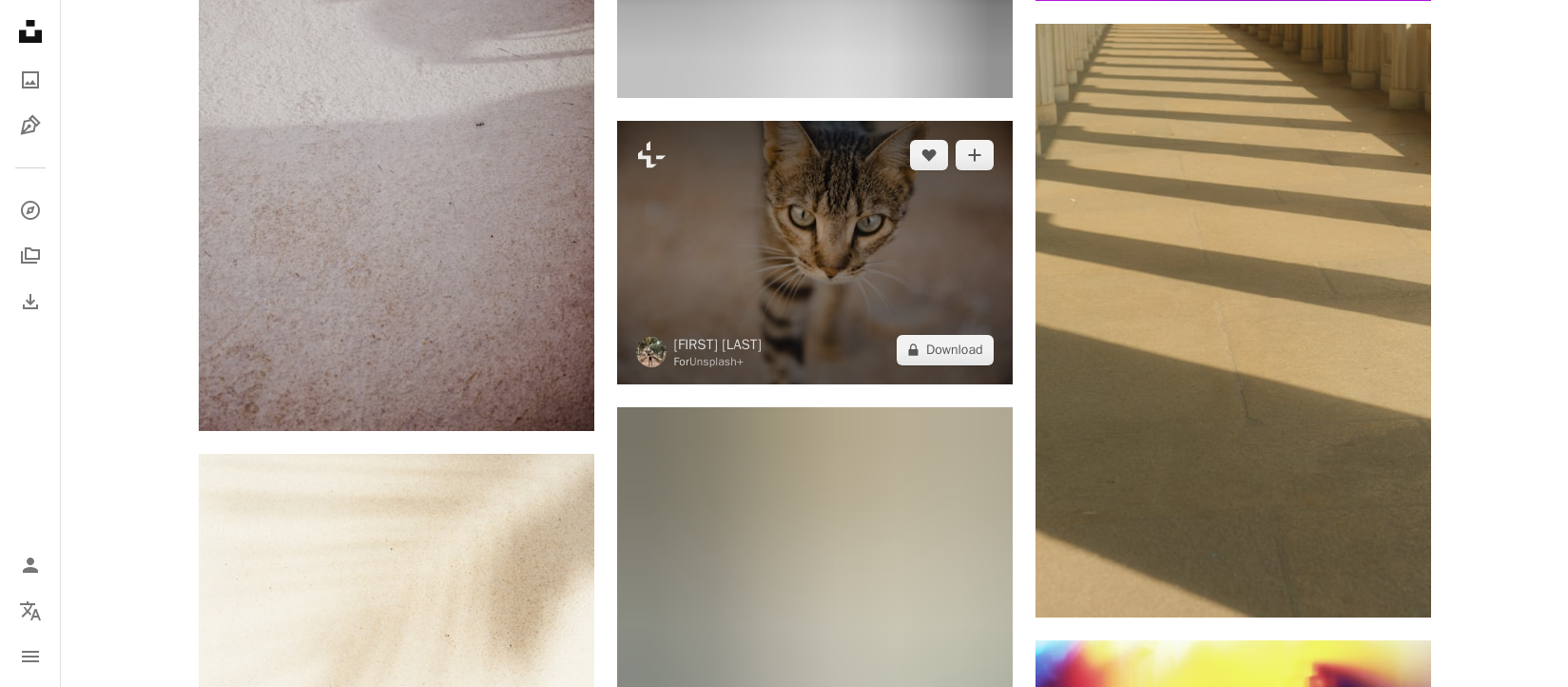 scroll, scrollTop: 0, scrollLeft: 0, axis: both 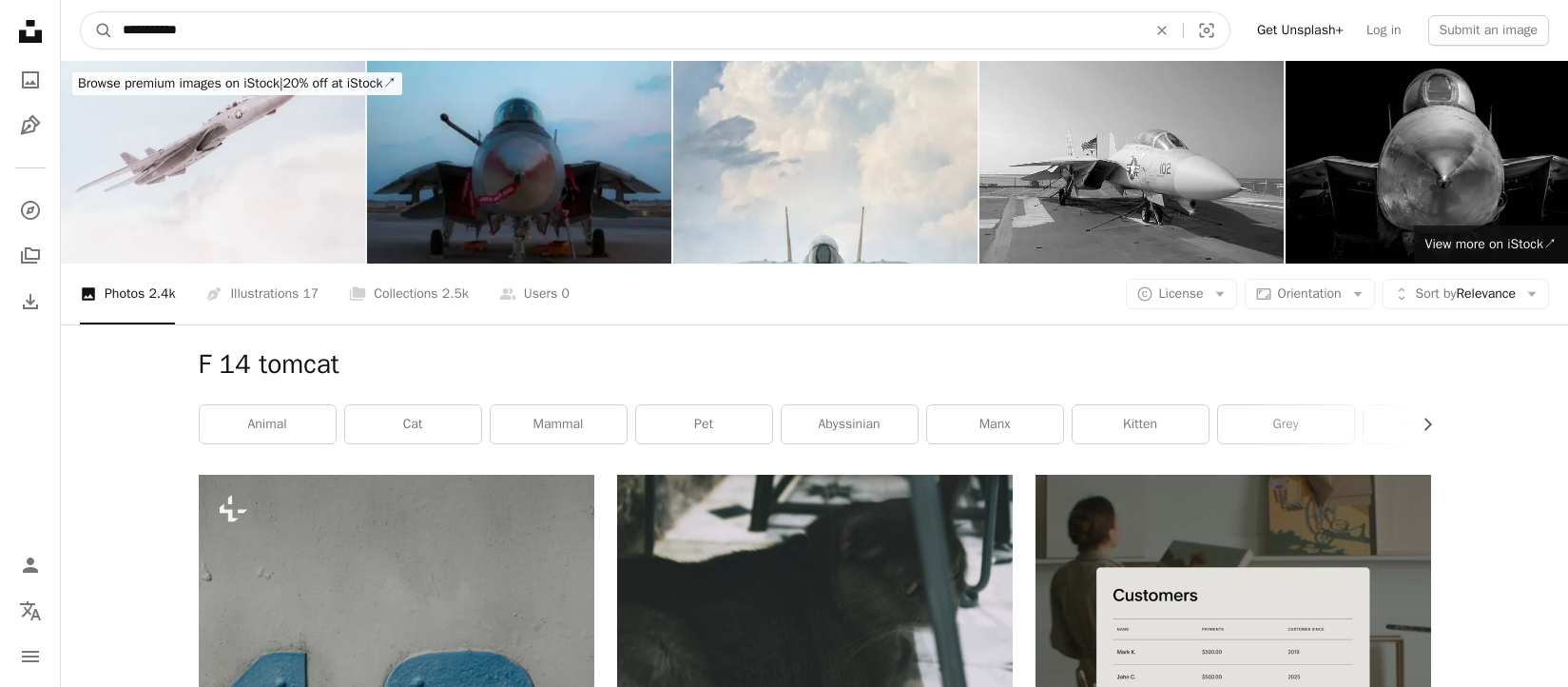 click on "**********" at bounding box center [627, 30] 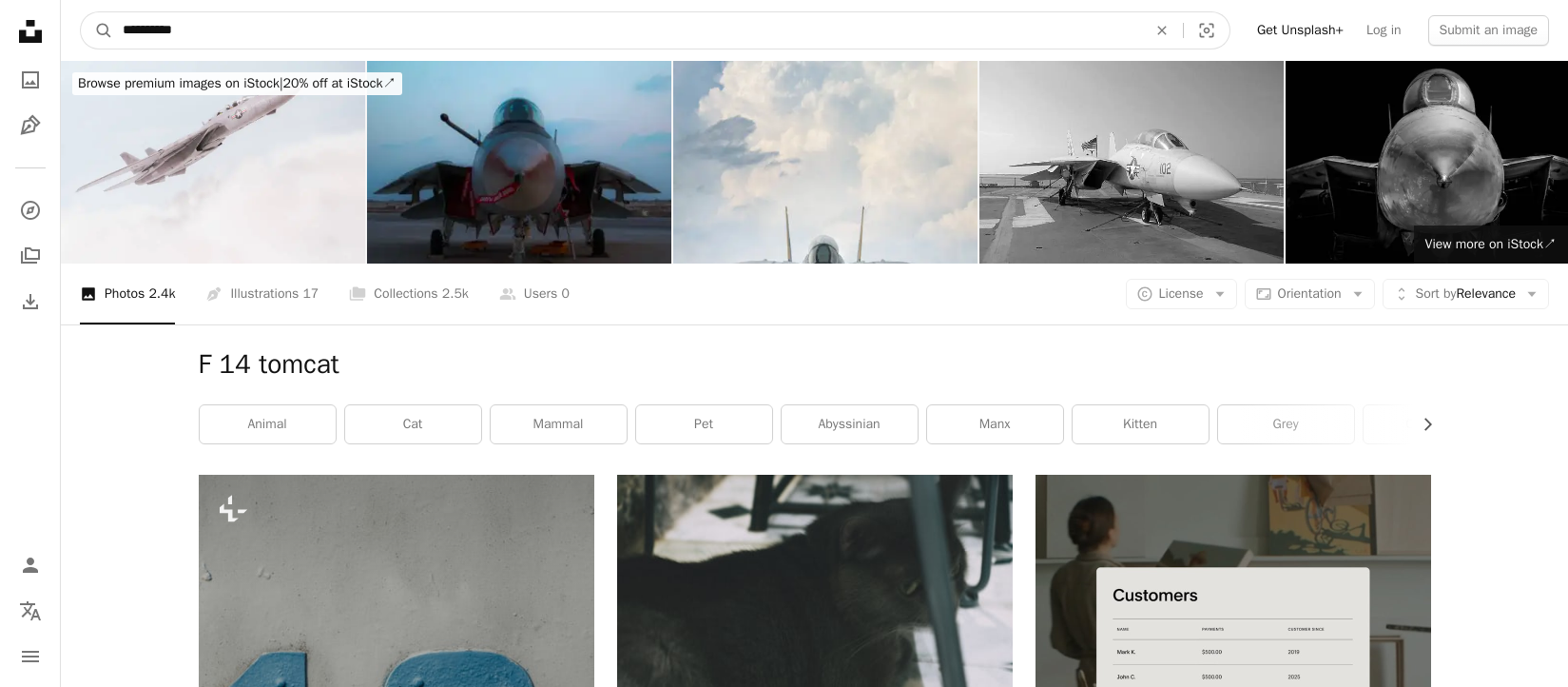 click on "A magnifying glass" at bounding box center (97, 30) 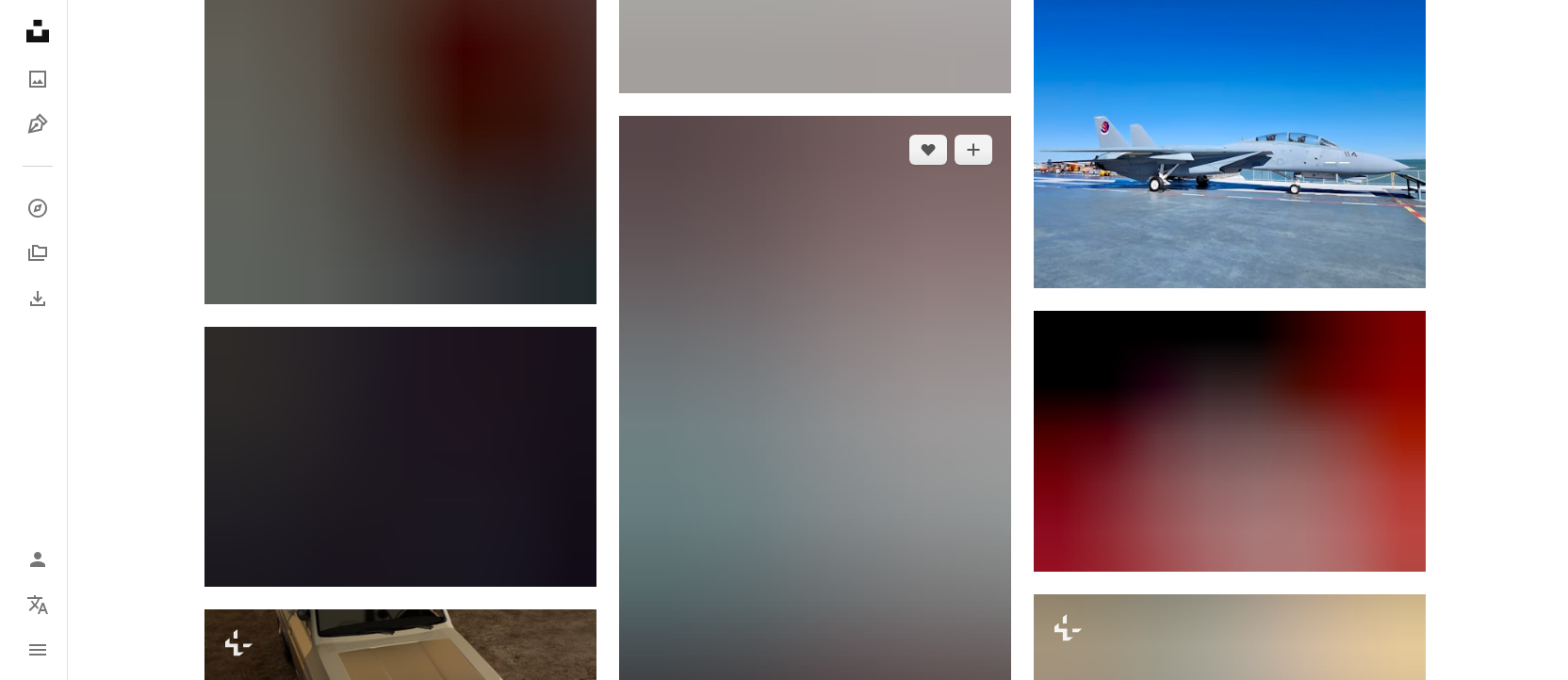scroll, scrollTop: 1247, scrollLeft: 0, axis: vertical 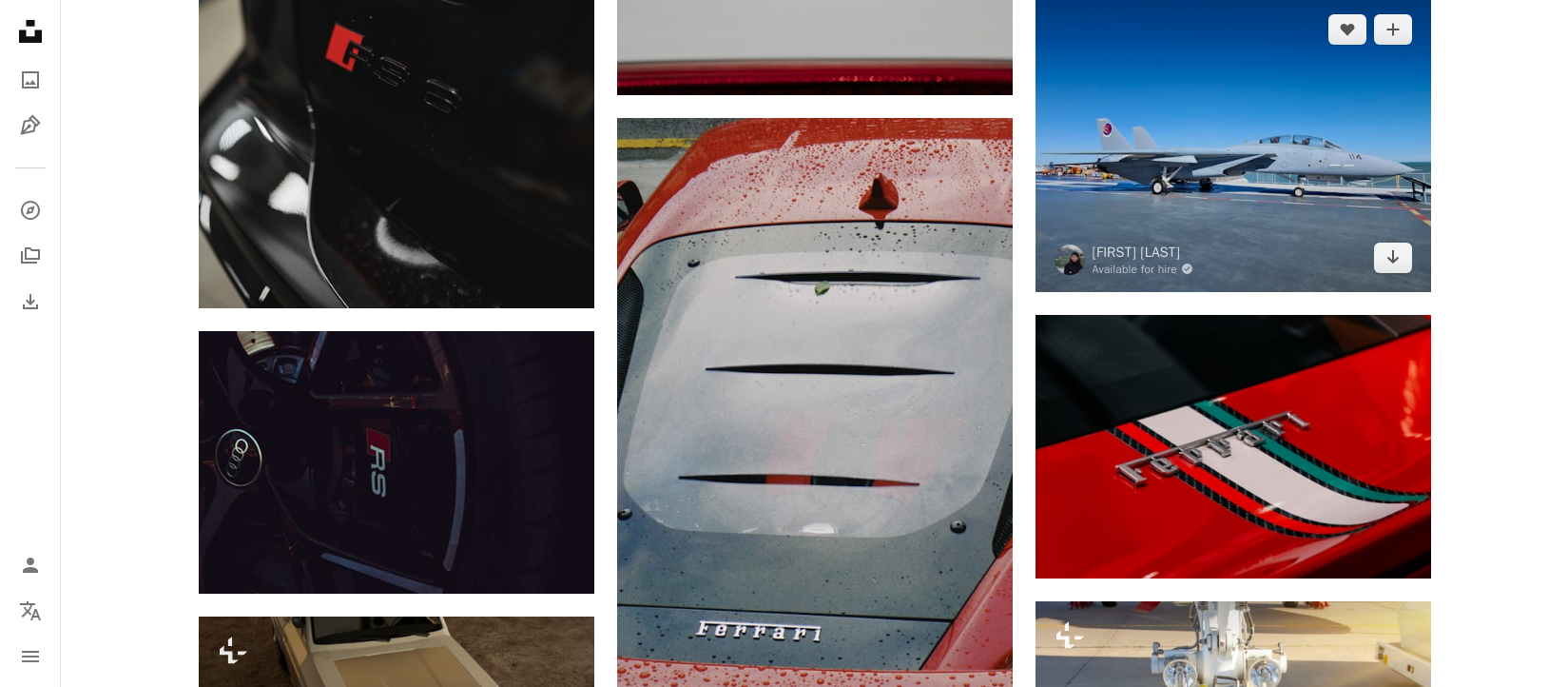 click at bounding box center (1233, 144) 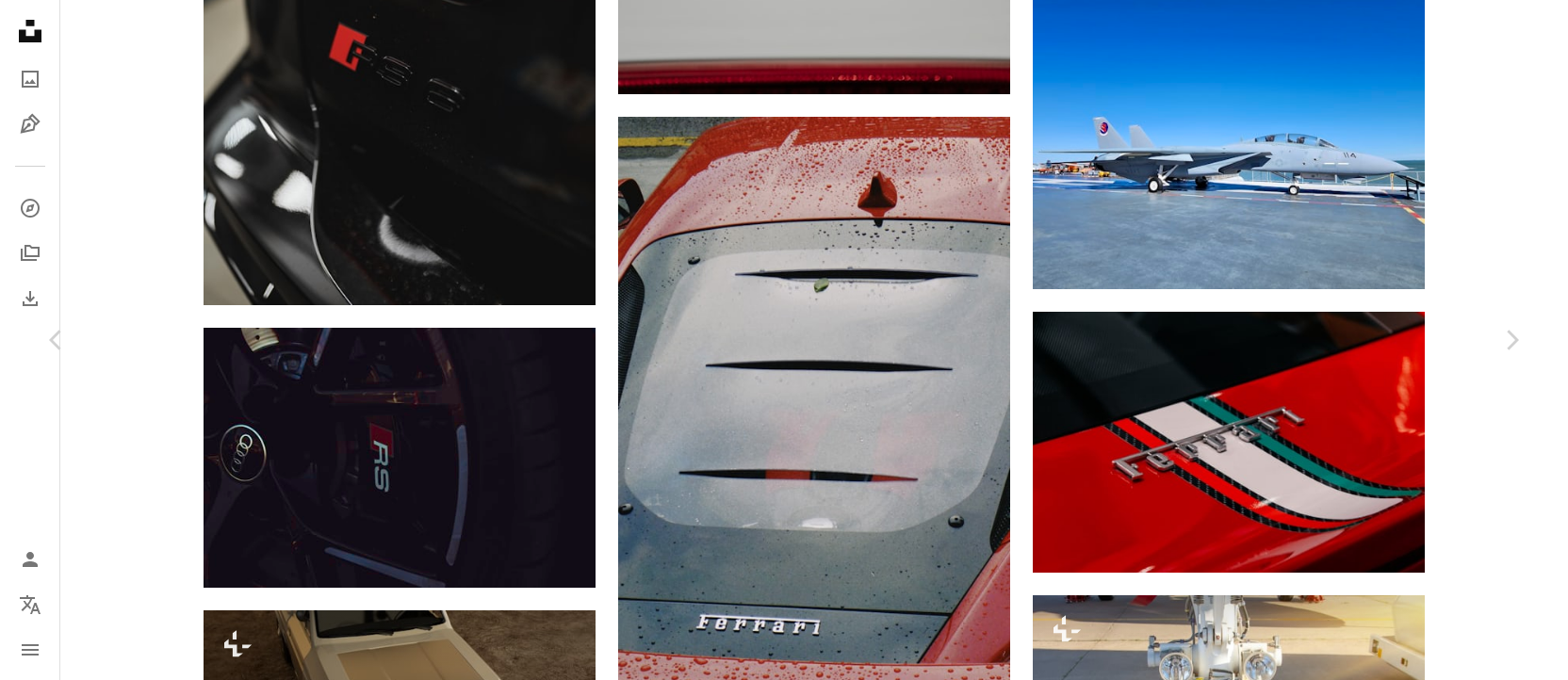 scroll, scrollTop: 0, scrollLeft: 0, axis: both 